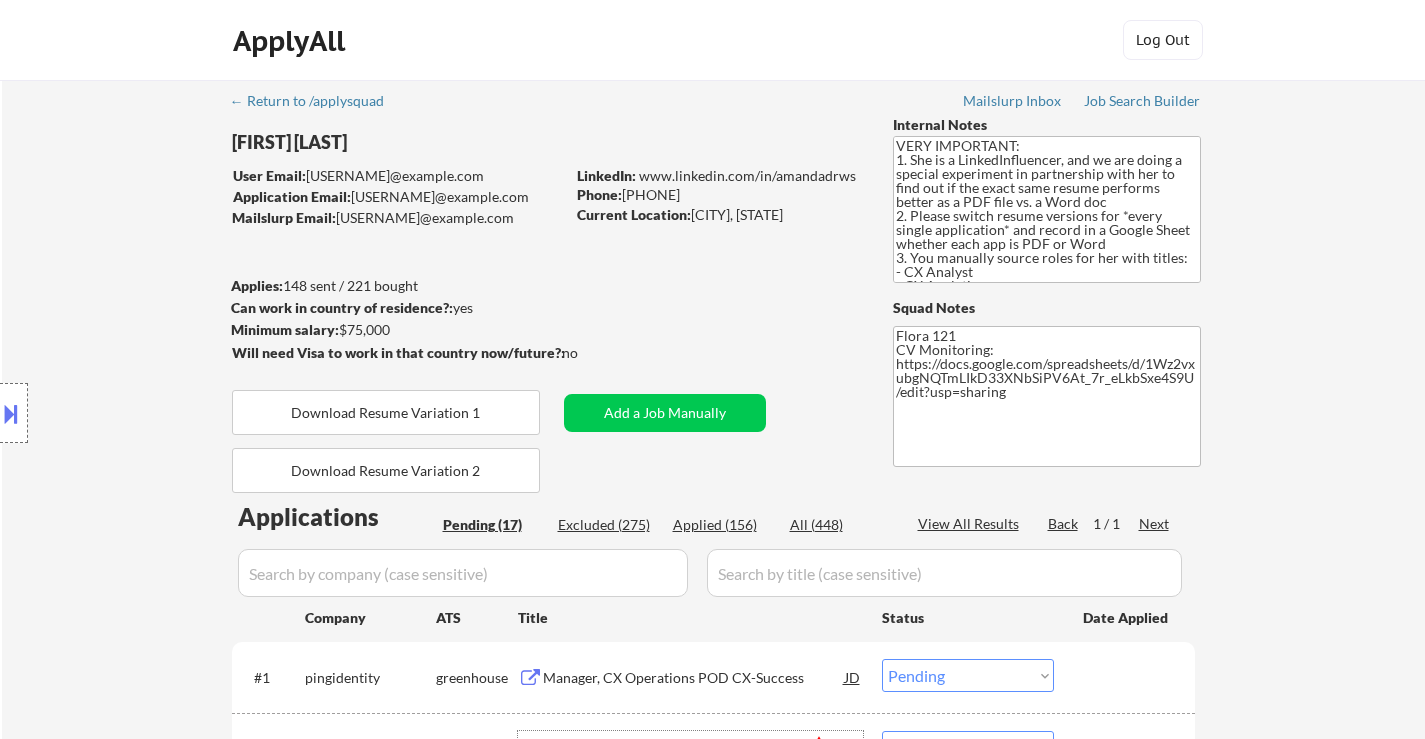 select on ""pending"" 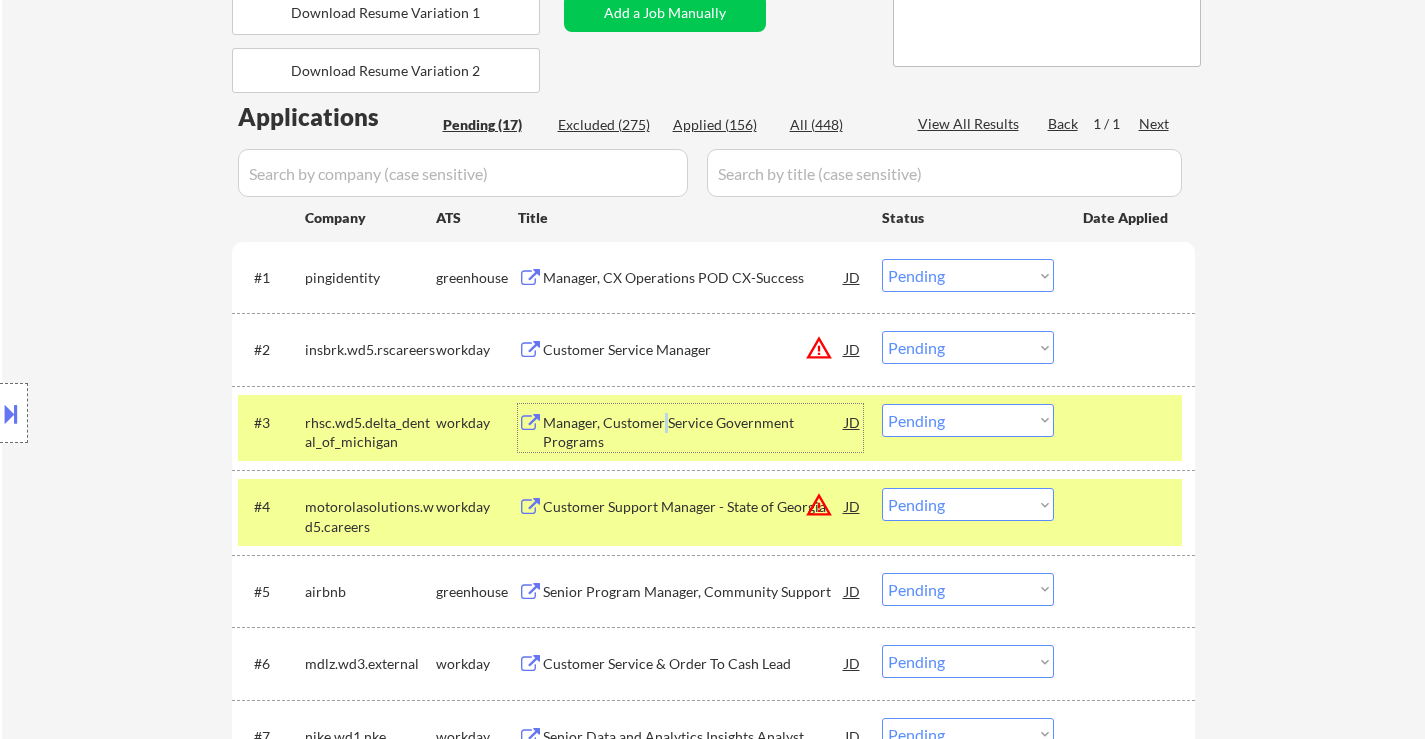 click on "Manager, Customer Service Government Programs" at bounding box center [694, 432] 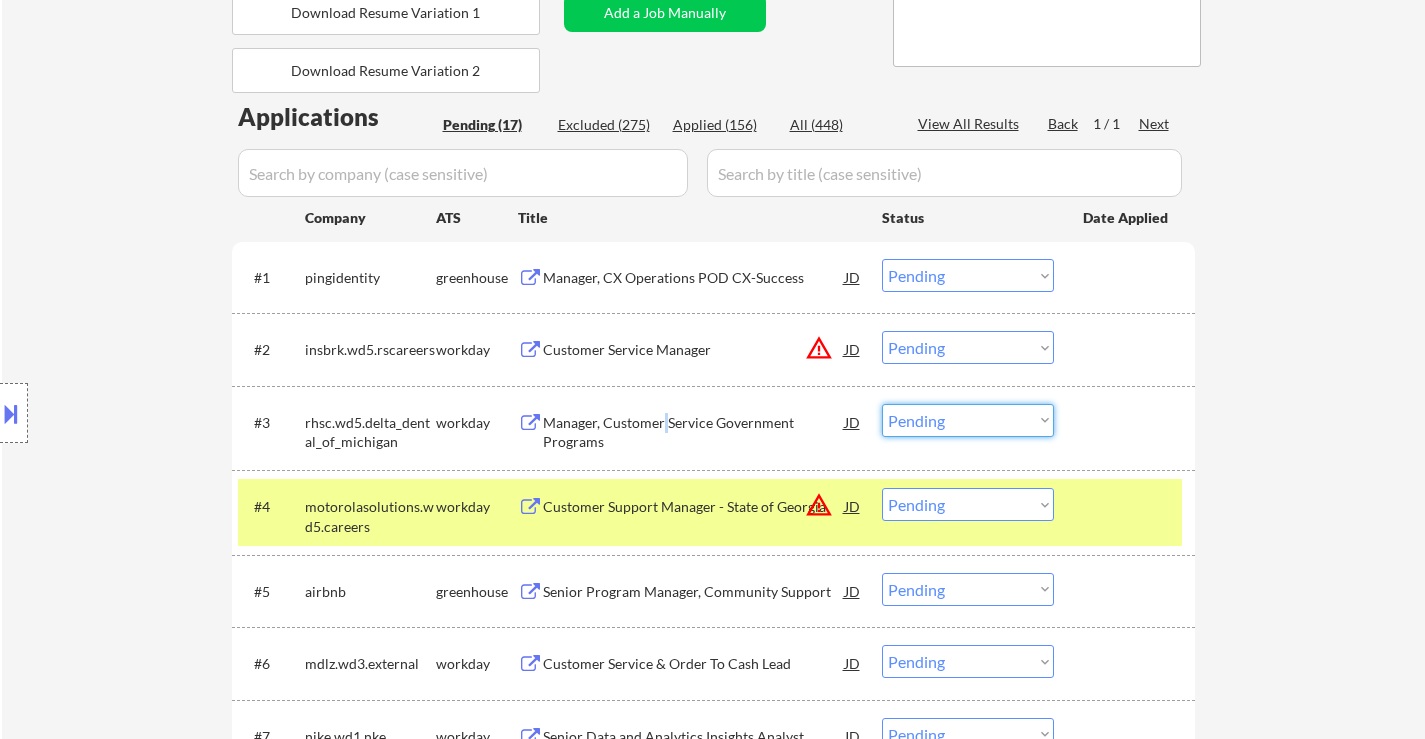 click on "Choose an option... Pending Applied Excluded (Questions) Excluded (Expired) Excluded (Location) Excluded (Bad Match) Excluded (Blocklist) Excluded (Salary) Excluded (Other)" at bounding box center [968, 420] 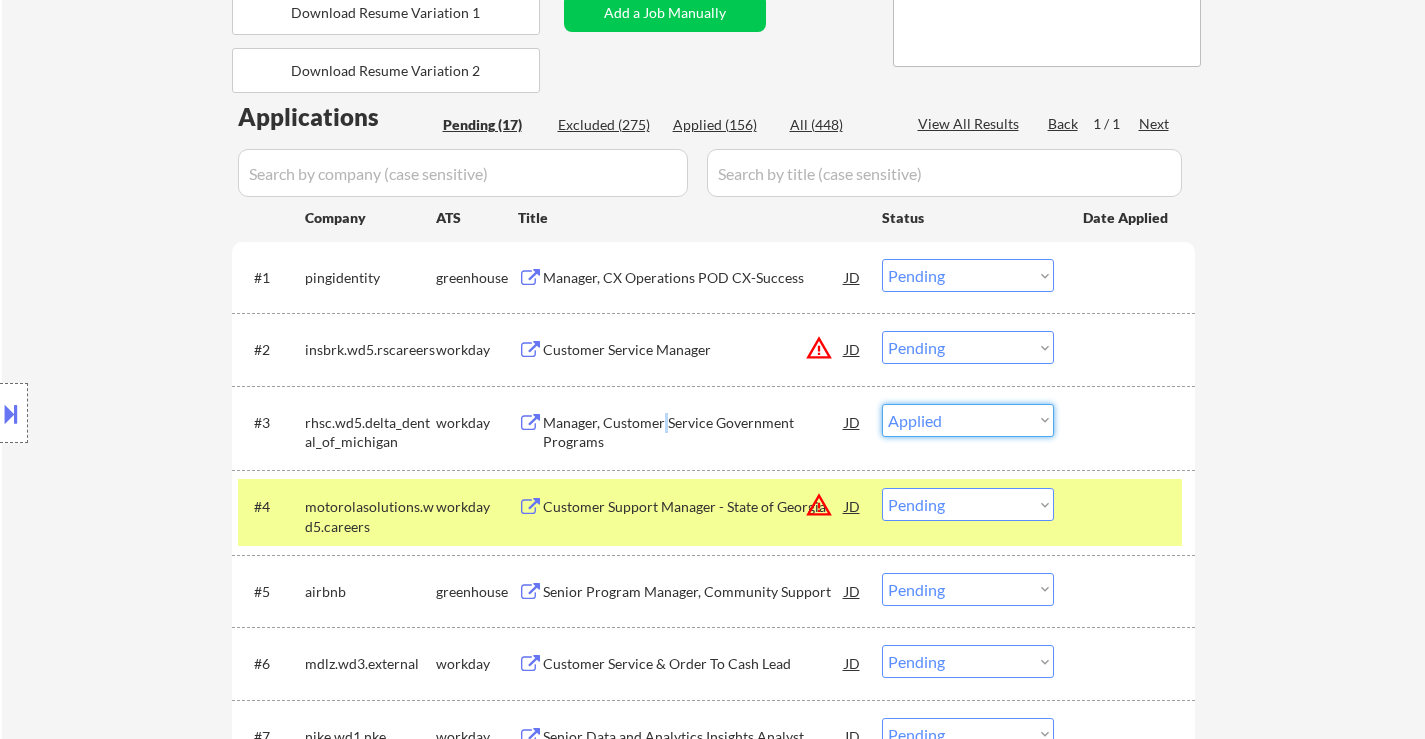 click on "Choose an option... Pending Applied Excluded (Questions) Excluded (Expired) Excluded (Location) Excluded (Bad Match) Excluded (Blocklist) Excluded (Salary) Excluded (Other)" at bounding box center [968, 420] 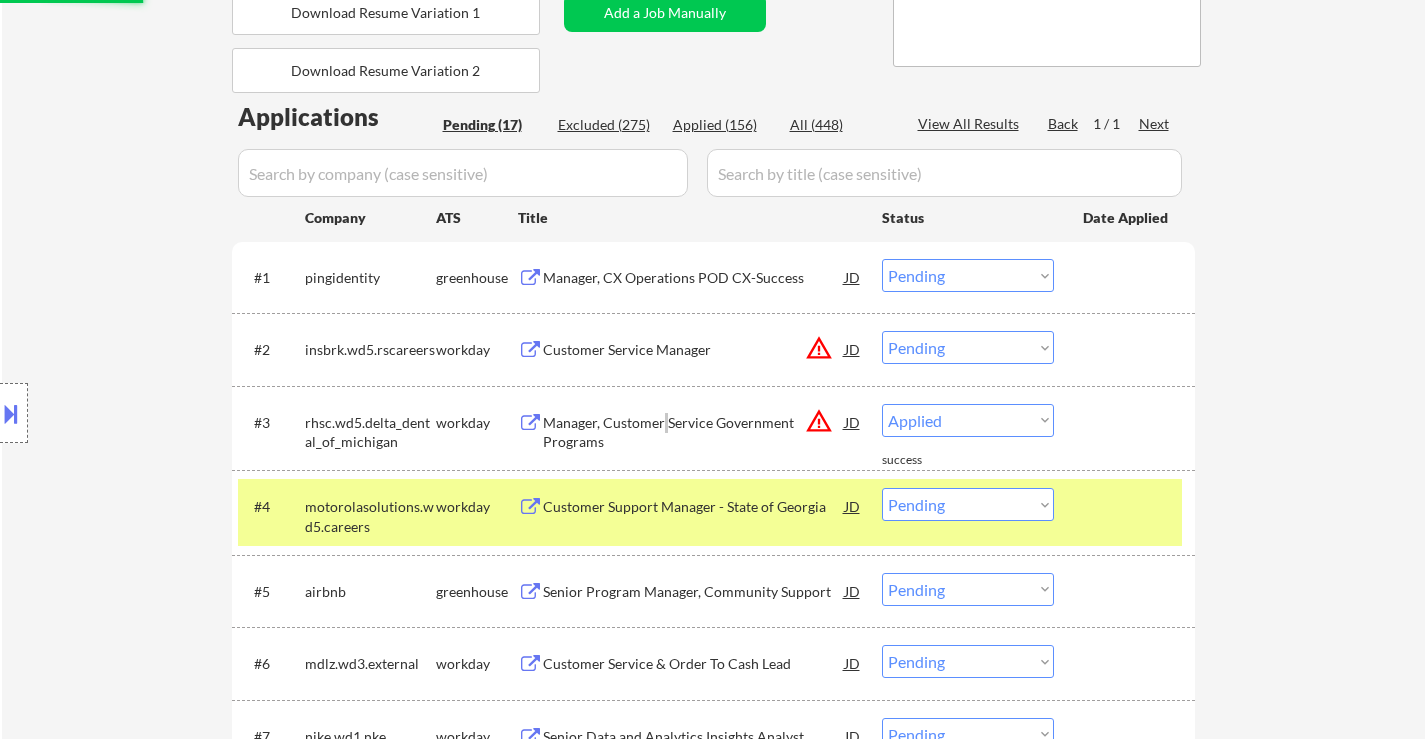 select on ""pending"" 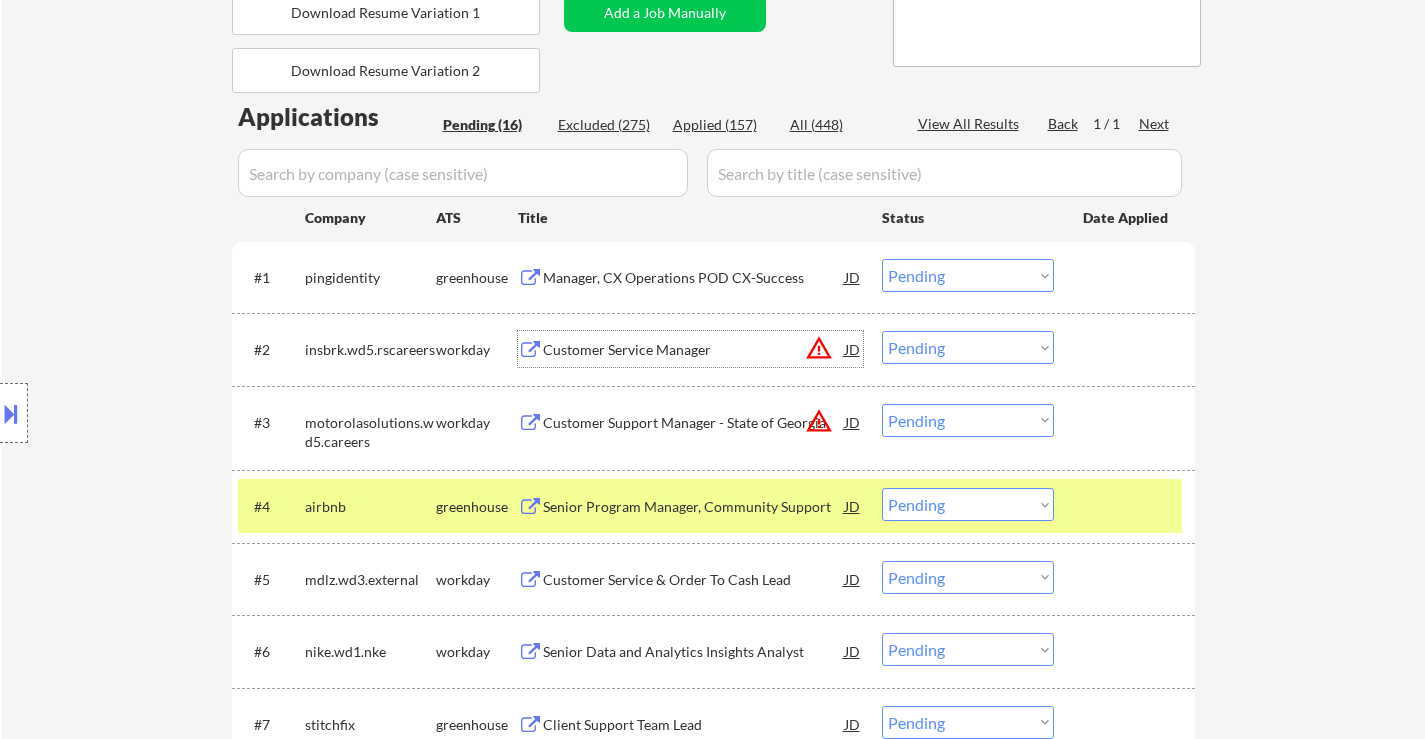 click on "Customer Service Manager" at bounding box center (694, 350) 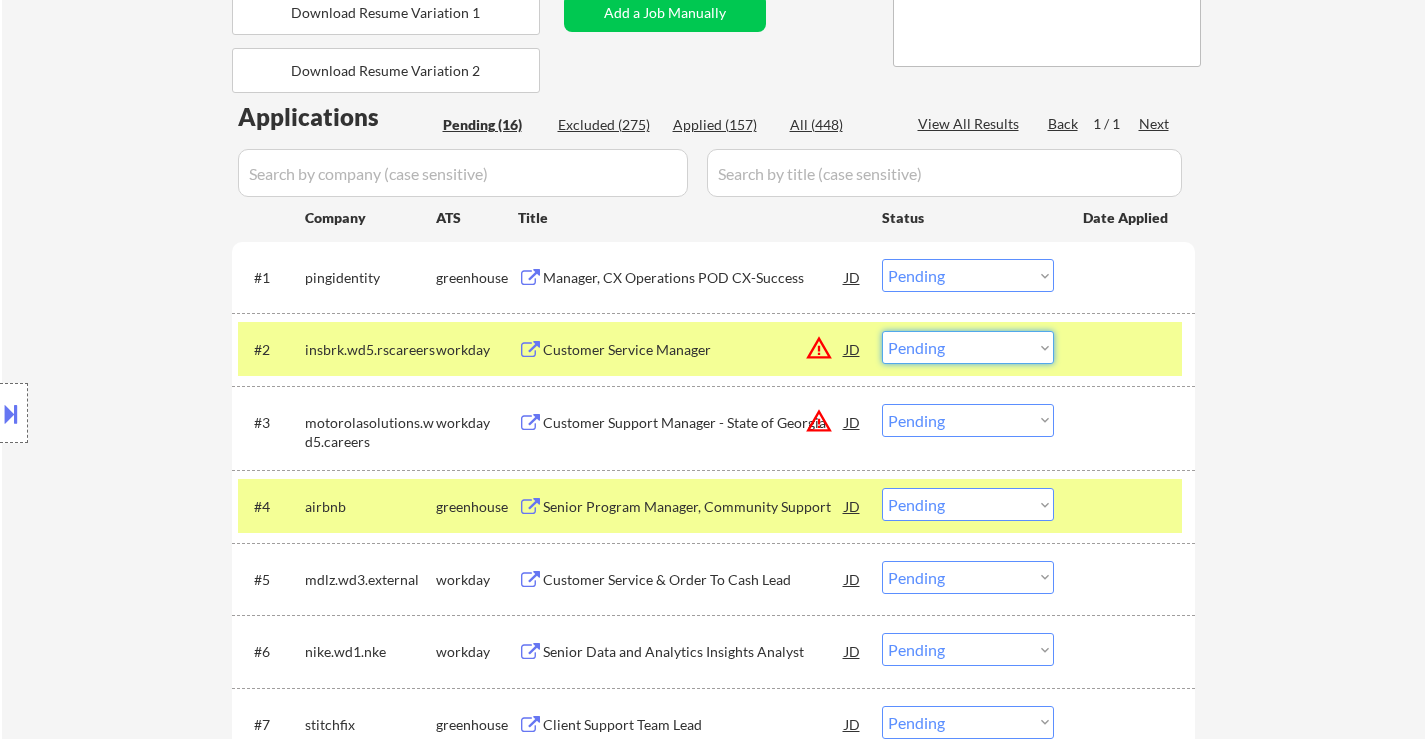 click on "Choose an option... Pending Applied Excluded (Questions) Excluded (Expired) Excluded (Location) Excluded (Bad Match) Excluded (Blocklist) Excluded (Salary) Excluded (Other)" at bounding box center [968, 347] 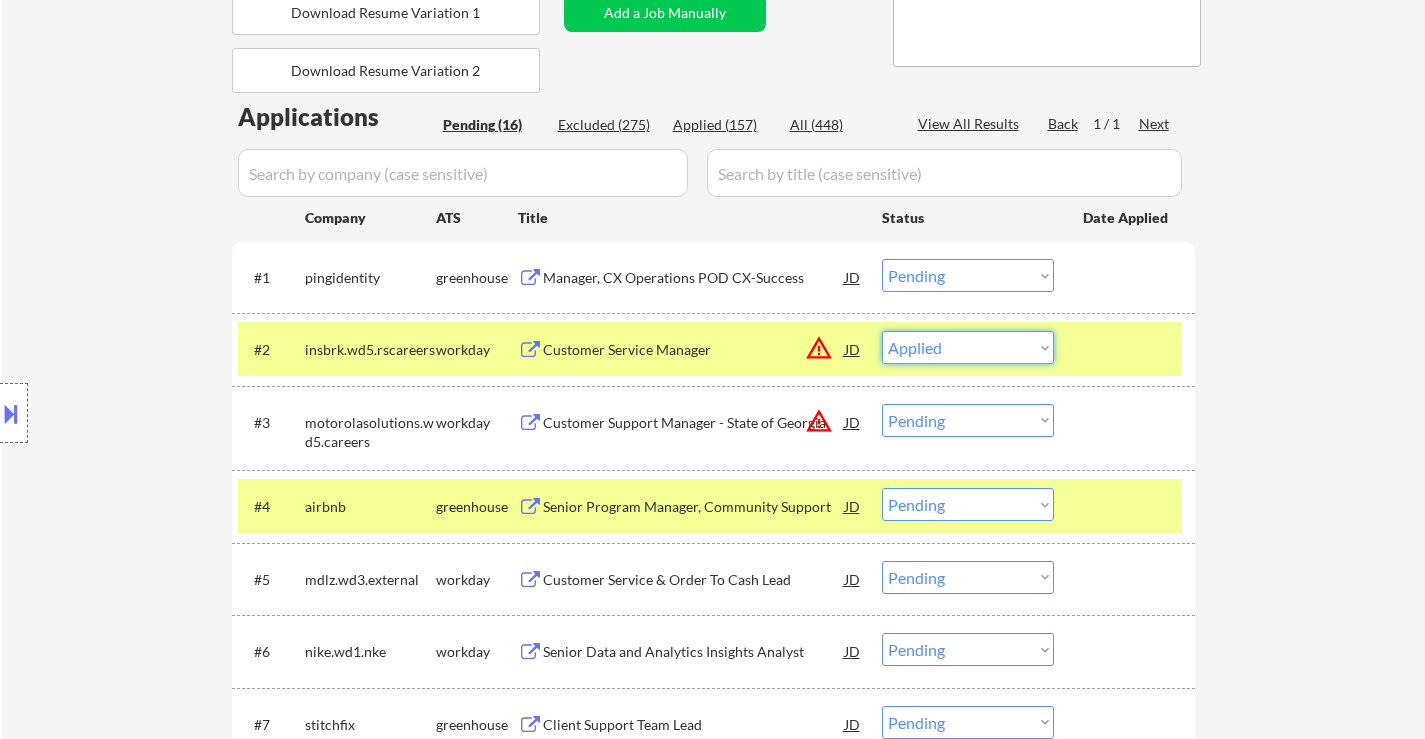 click on "Choose an option... Pending Applied Excluded (Questions) Excluded (Expired) Excluded (Location) Excluded (Bad Match) Excluded (Blocklist) Excluded (Salary) Excluded (Other)" at bounding box center (968, 347) 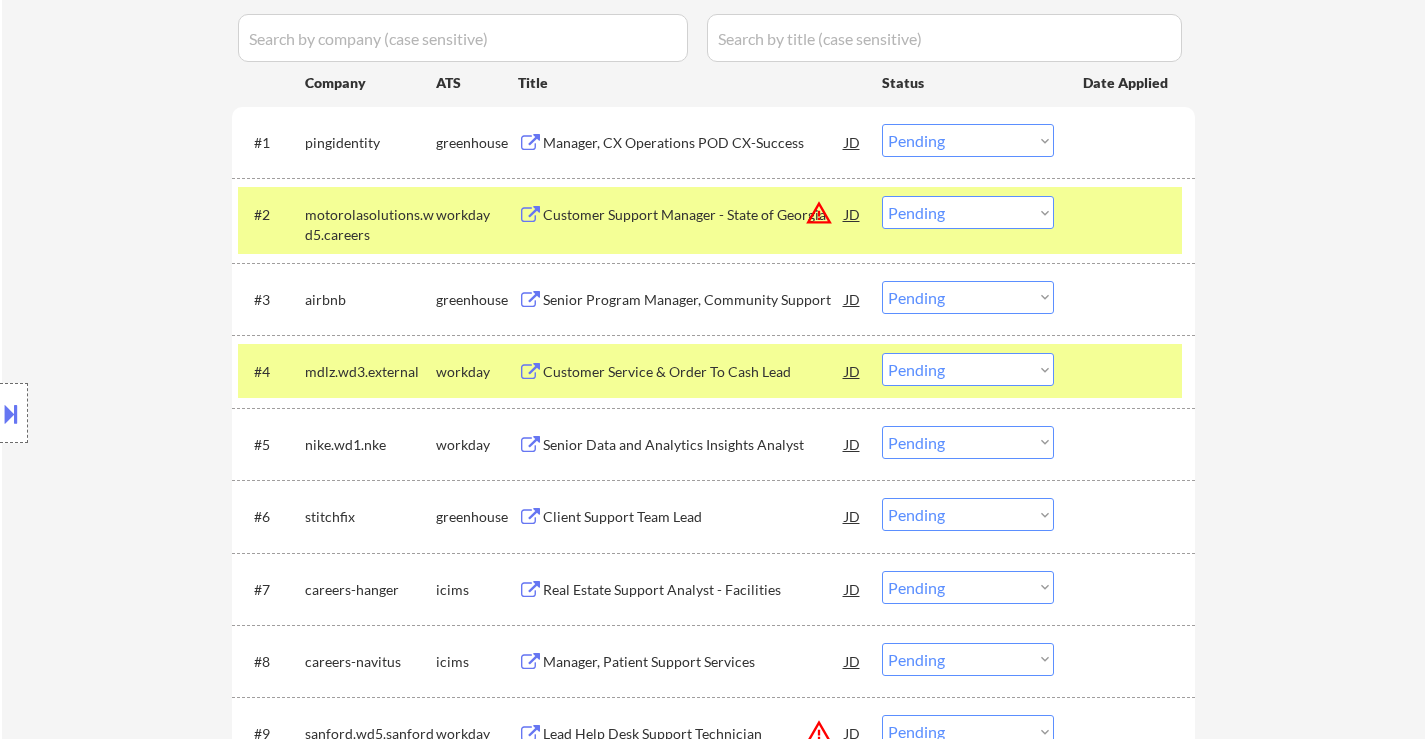 scroll, scrollTop: 500, scrollLeft: 0, axis: vertical 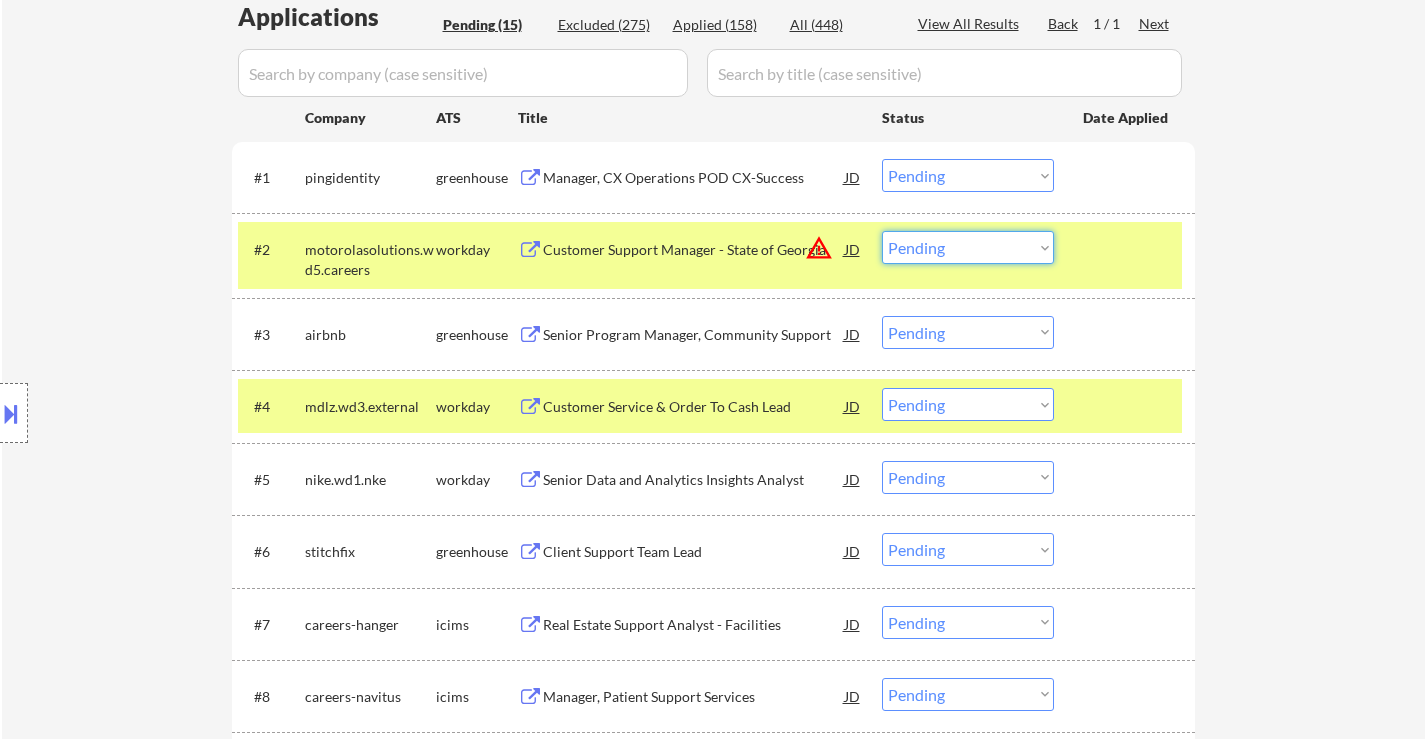 drag, startPoint x: 923, startPoint y: 242, endPoint x: 934, endPoint y: 260, distance: 21.095022 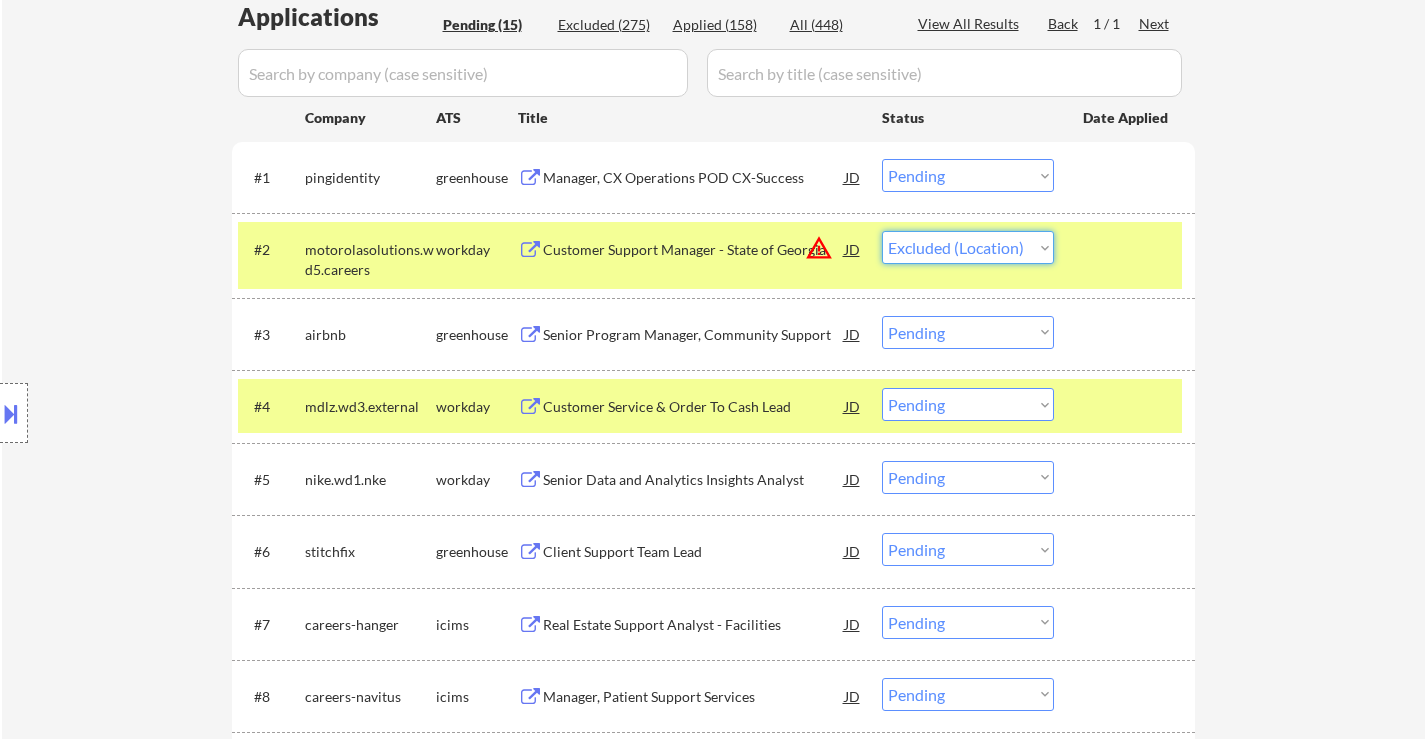 click on "Choose an option... Pending Applied Excluded (Questions) Excluded (Expired) Excluded (Location) Excluded (Bad Match) Excluded (Blocklist) Excluded (Salary) Excluded (Other)" at bounding box center (968, 247) 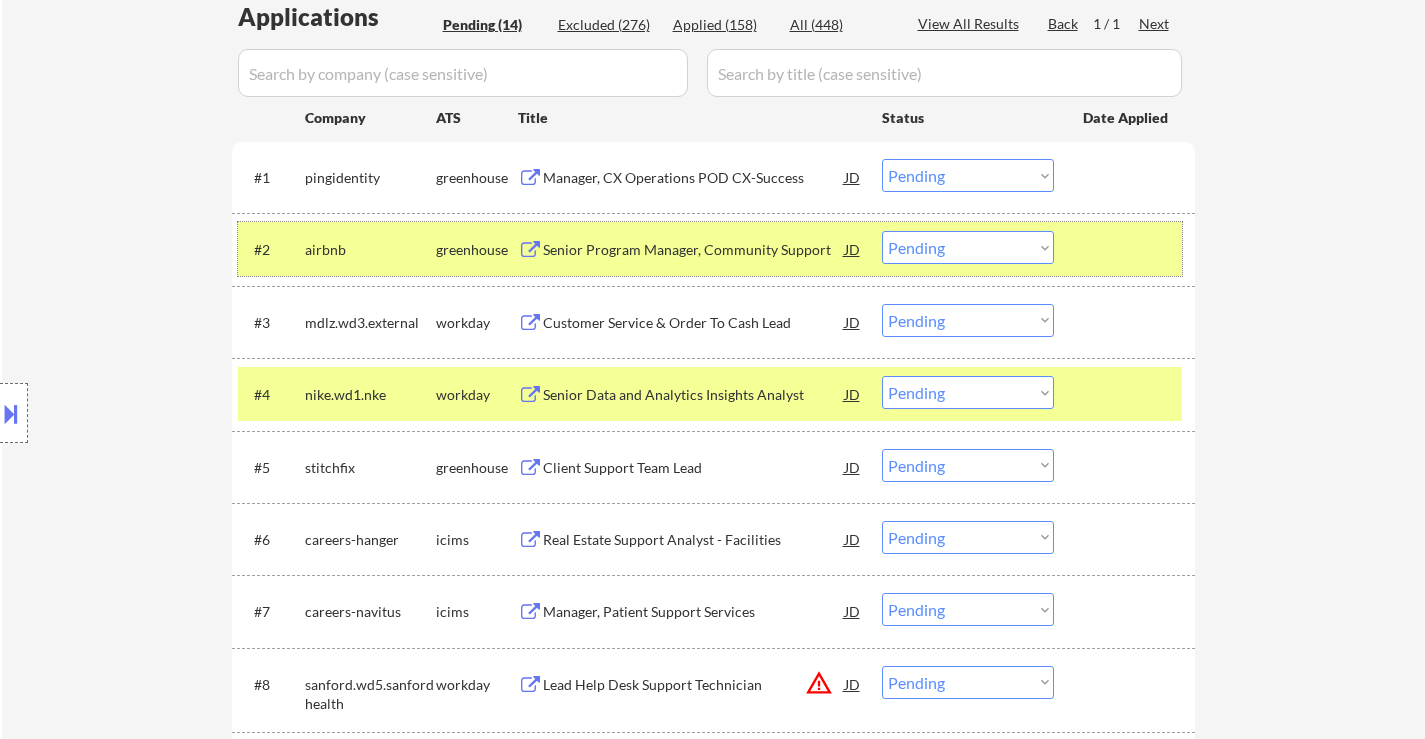 click at bounding box center (1127, 249) 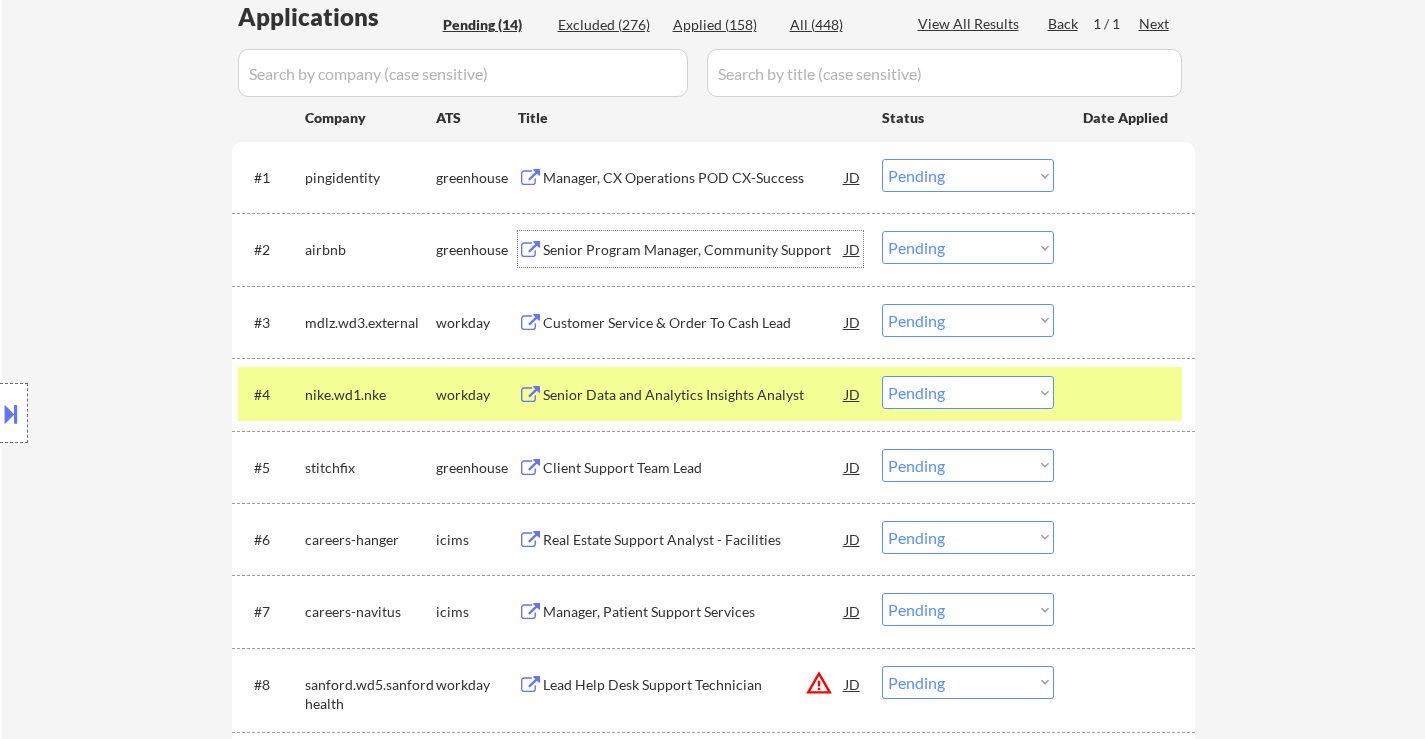 click on "Senior Program Manager, Community Support" at bounding box center [694, 250] 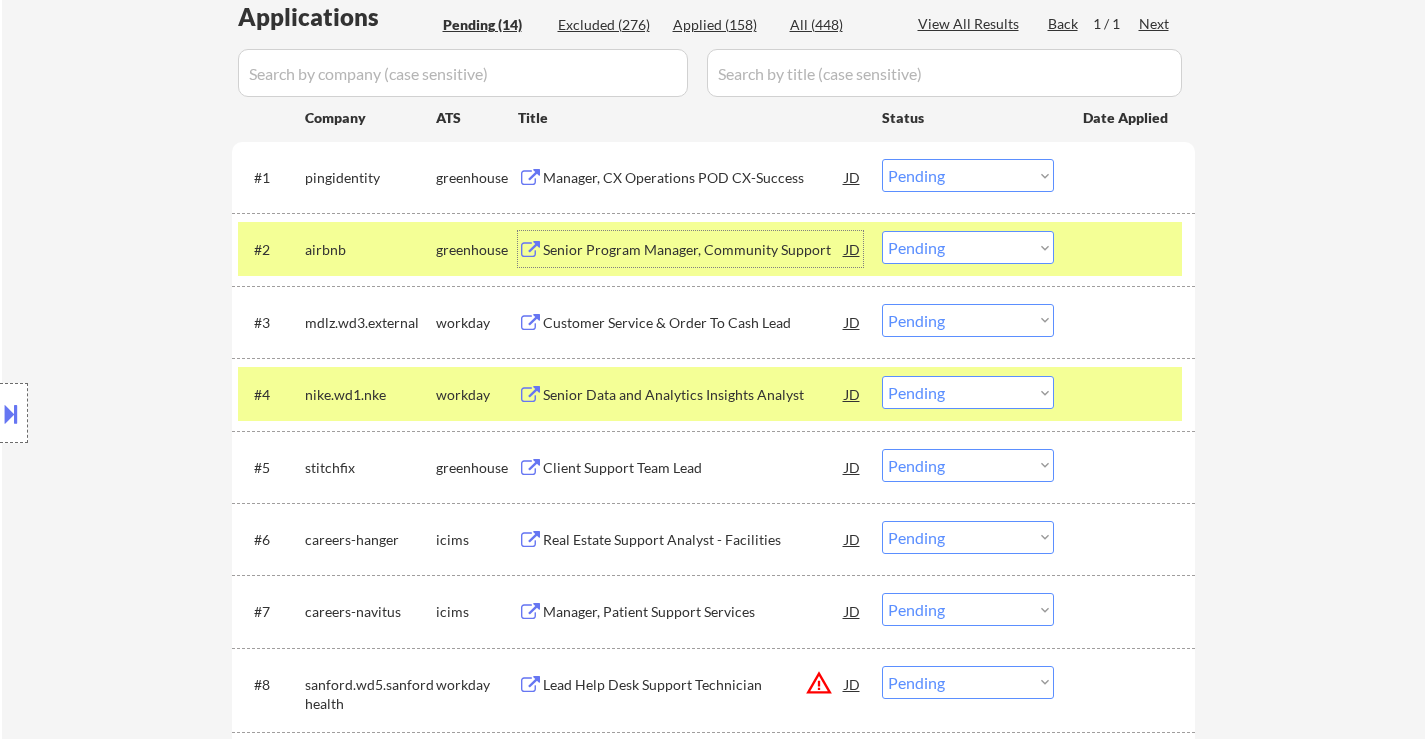 click on "Customer Service & Order To Cash Lead" at bounding box center (694, 323) 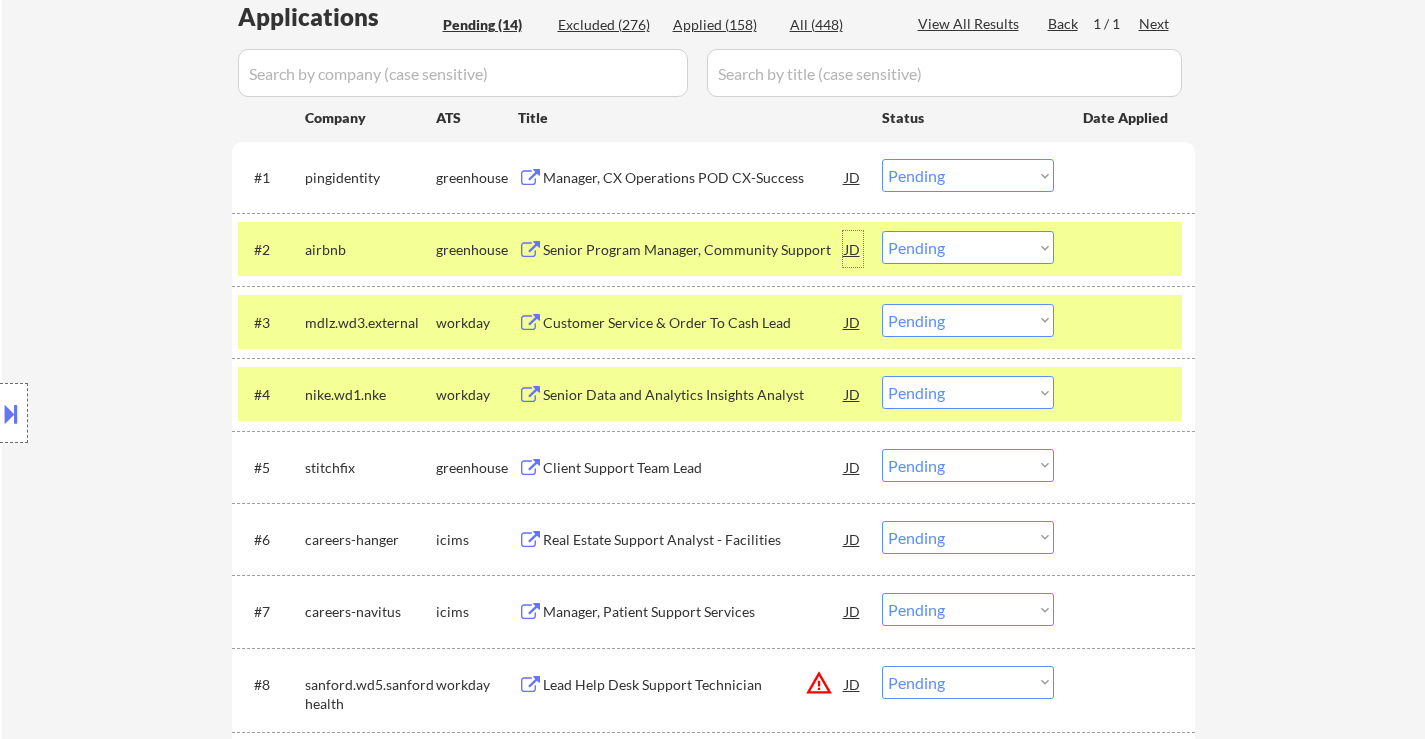 click on "JD" at bounding box center [853, 249] 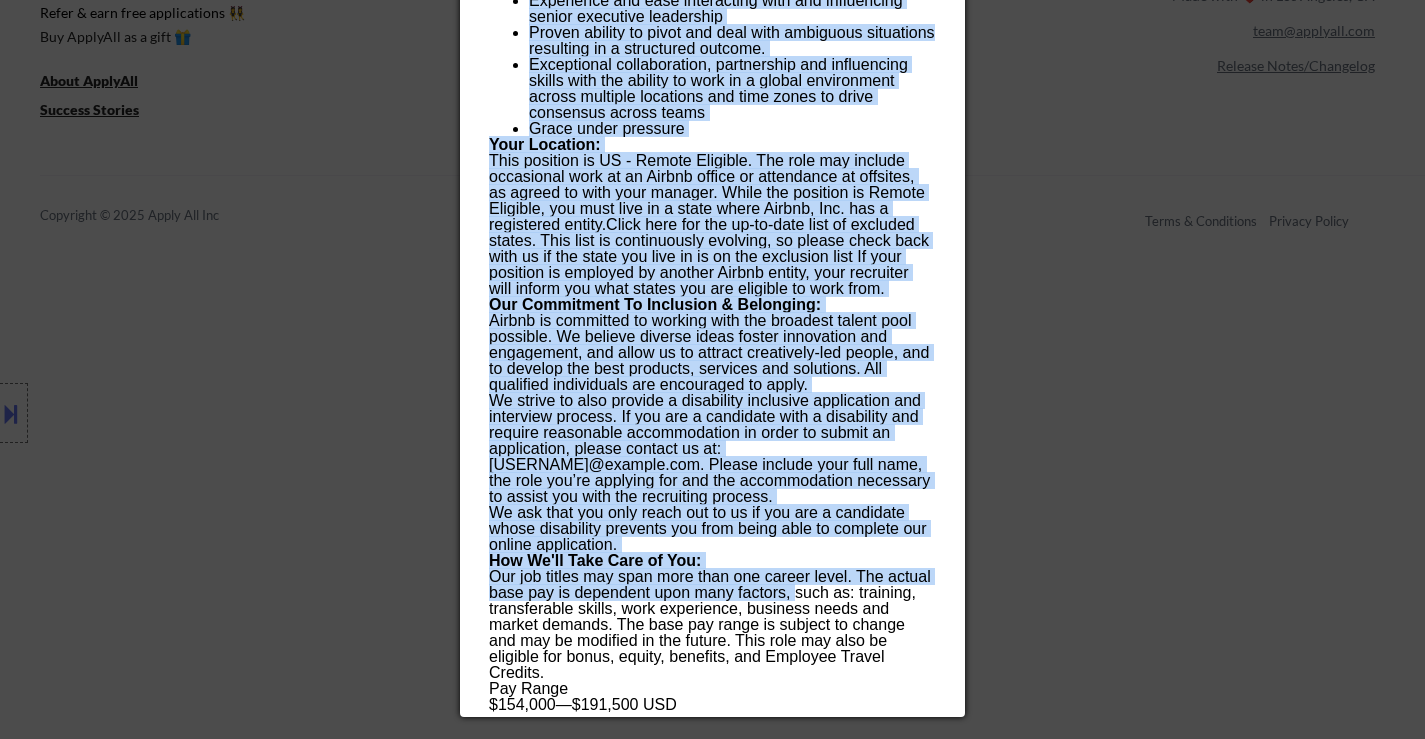scroll, scrollTop: 2133, scrollLeft: 0, axis: vertical 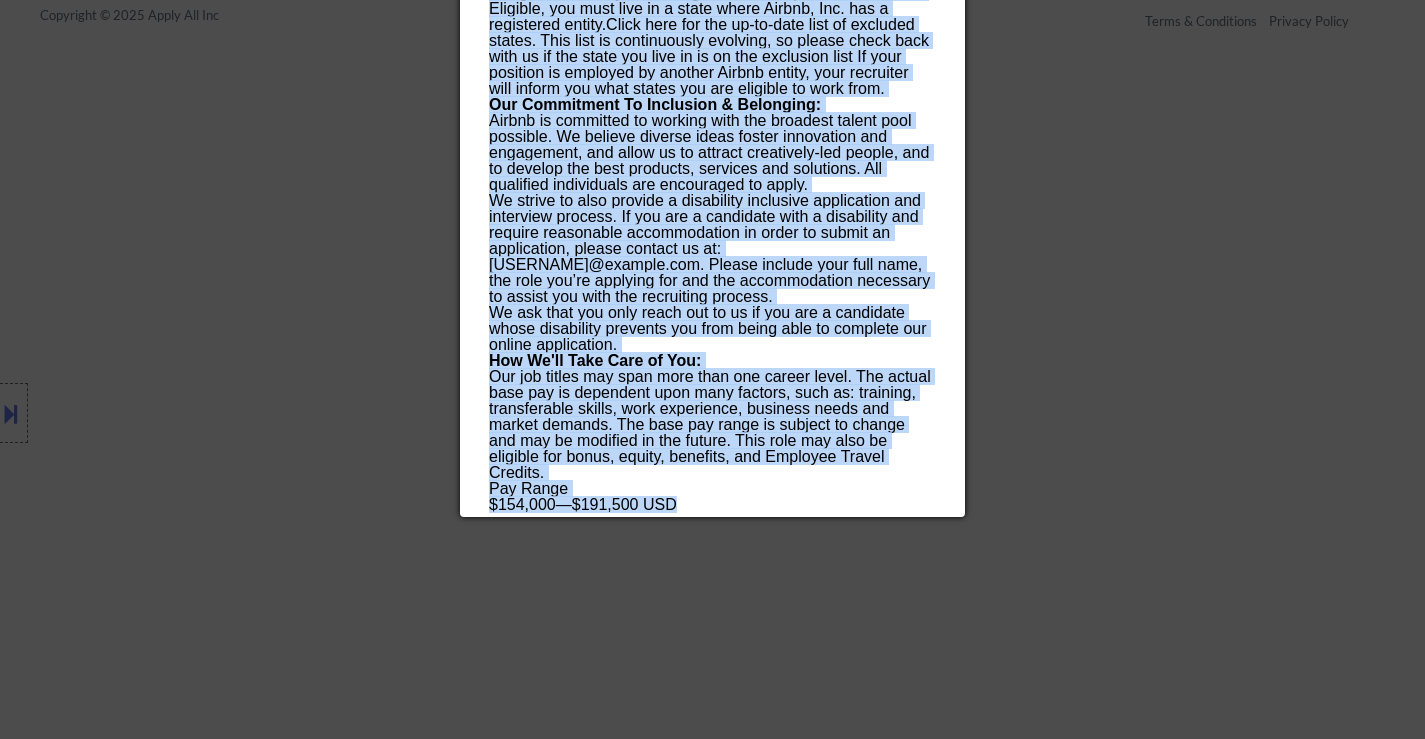 drag, startPoint x: 489, startPoint y: 94, endPoint x: 778, endPoint y: 500, distance: 498.35428 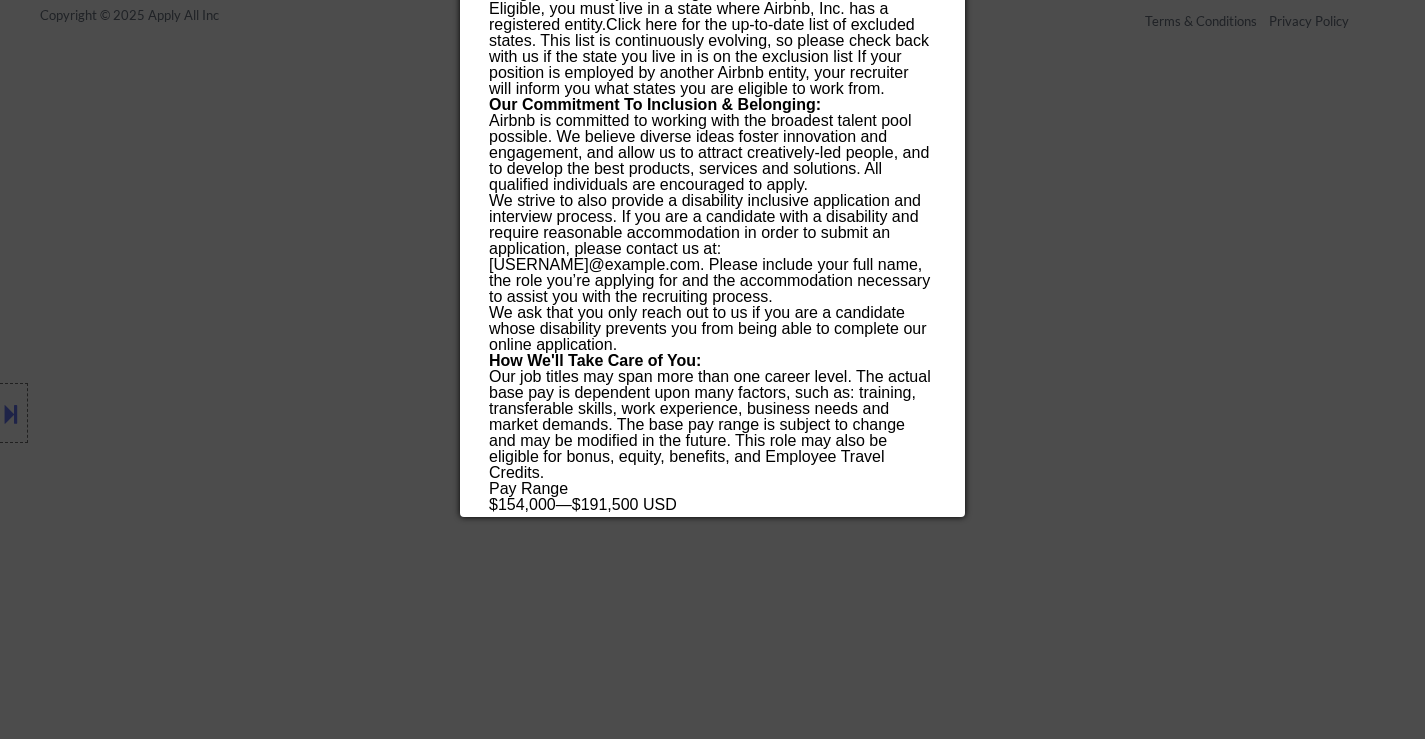 click at bounding box center [712, 369] 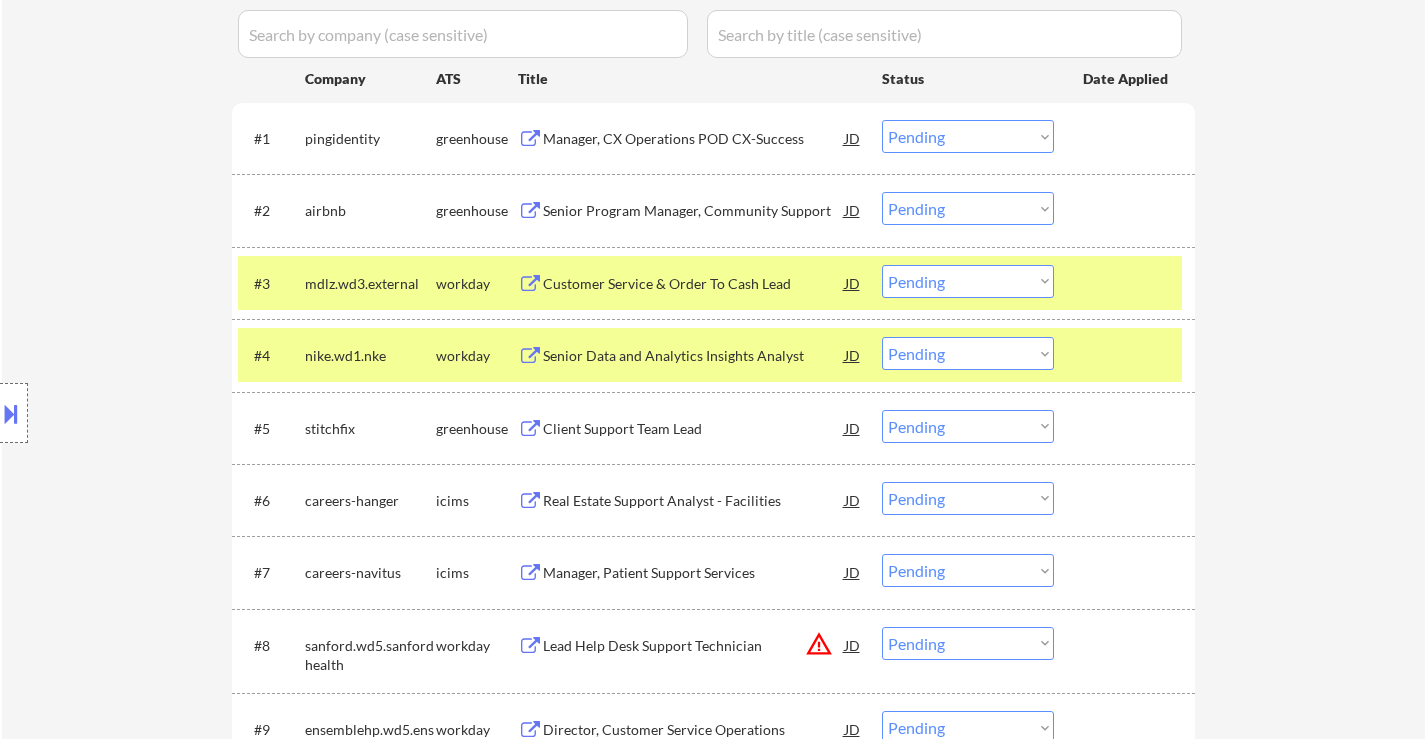 scroll, scrollTop: 533, scrollLeft: 0, axis: vertical 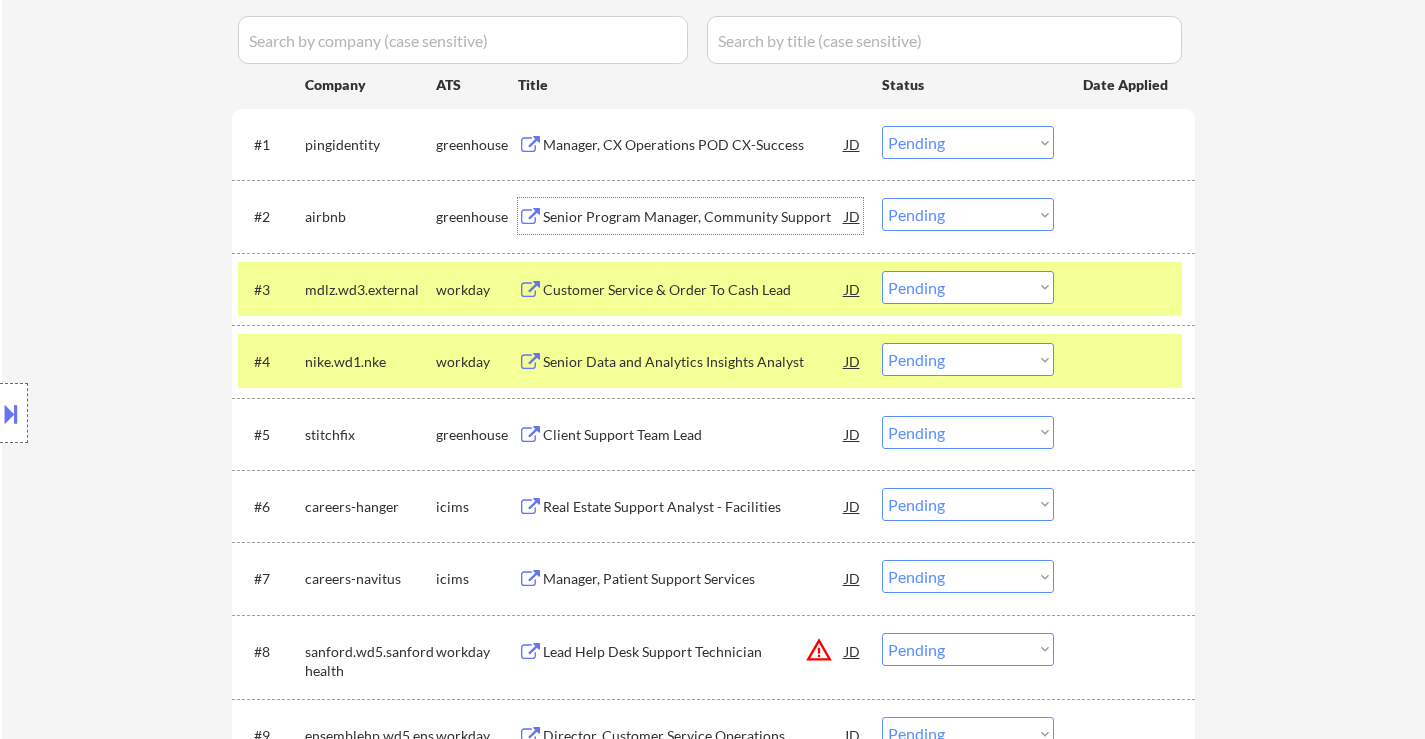 click on "Senior Program Manager, Community Support" at bounding box center (694, 217) 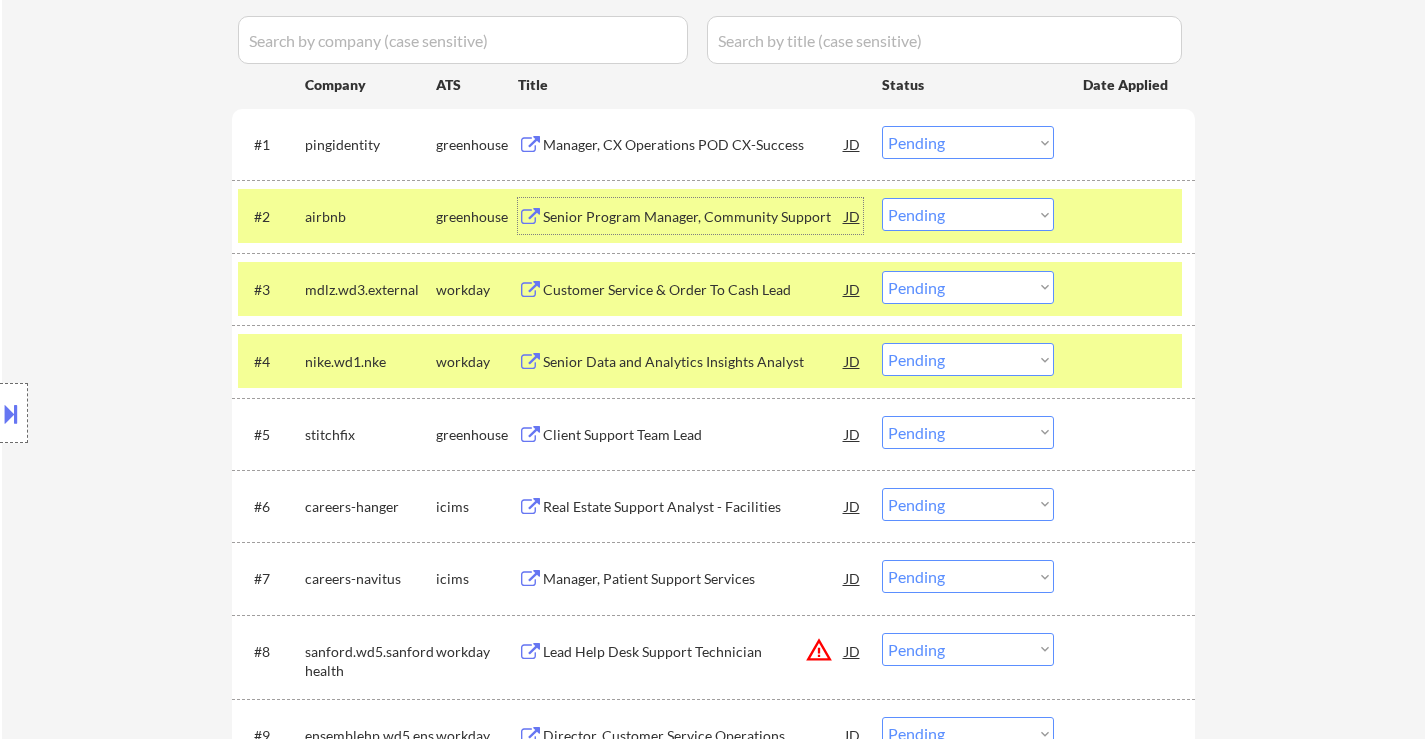 click on "Senior Program Manager, Community Support" at bounding box center [694, 217] 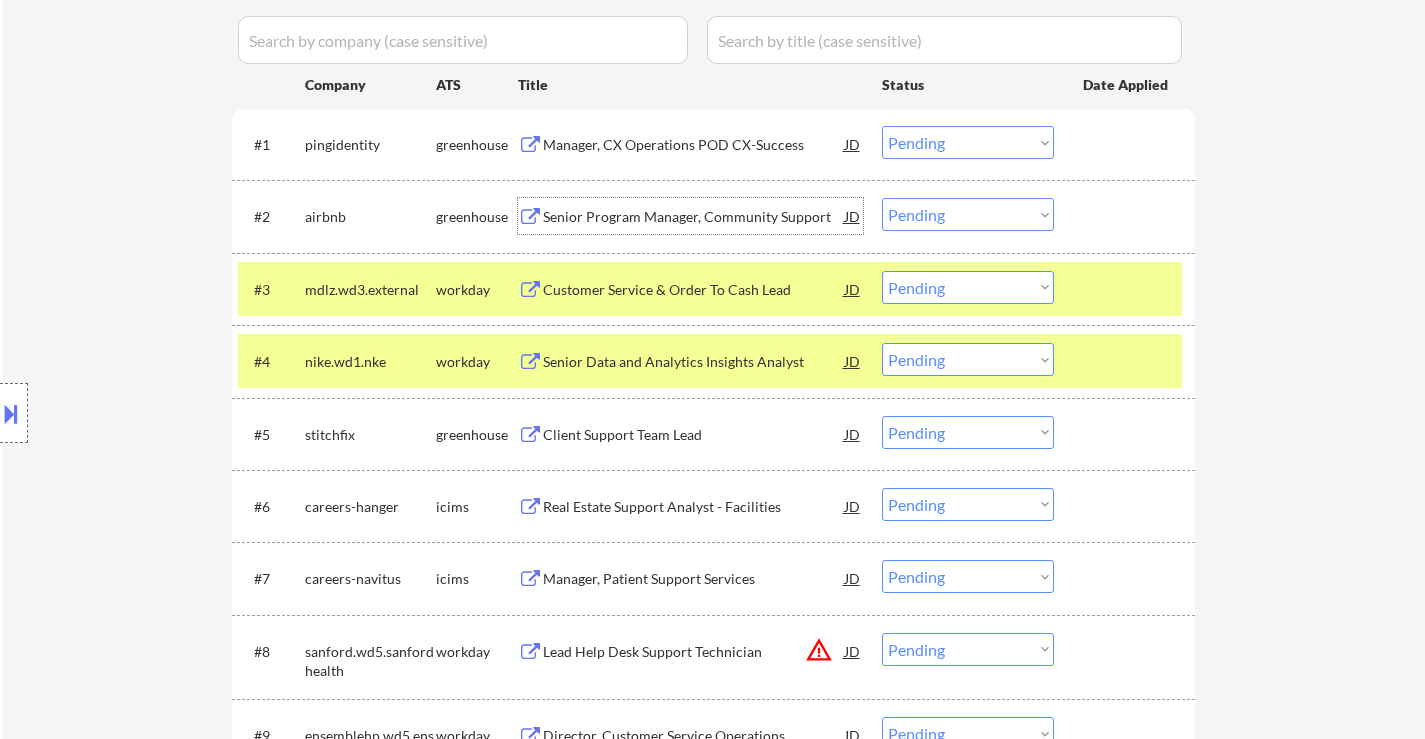 click on "Choose an option... Pending Applied Excluded (Questions) Excluded (Expired) Excluded (Location) Excluded (Bad Match) Excluded (Blocklist) Excluded (Salary) Excluded (Other)" at bounding box center [968, 214] 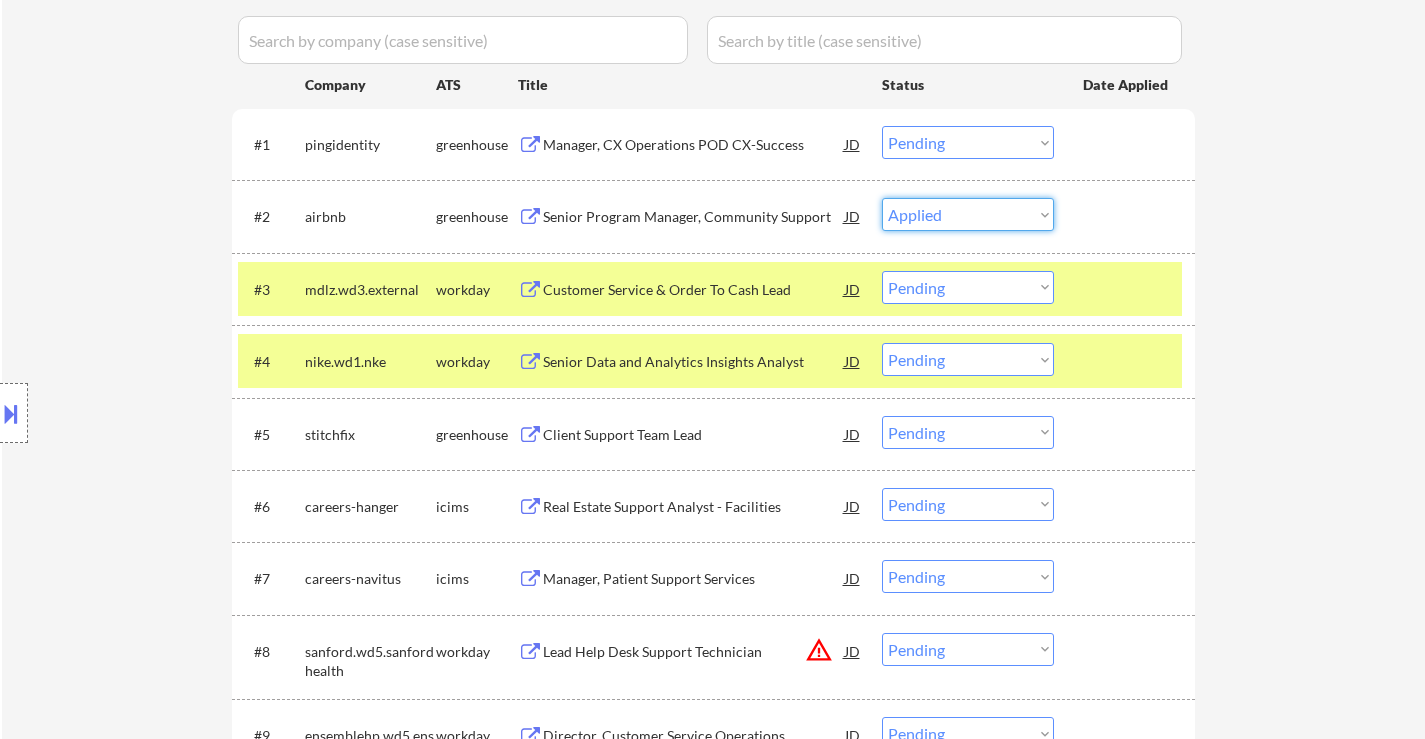 click on "Choose an option... Pending Applied Excluded (Questions) Excluded (Expired) Excluded (Location) Excluded (Bad Match) Excluded (Blocklist) Excluded (Salary) Excluded (Other)" at bounding box center [968, 214] 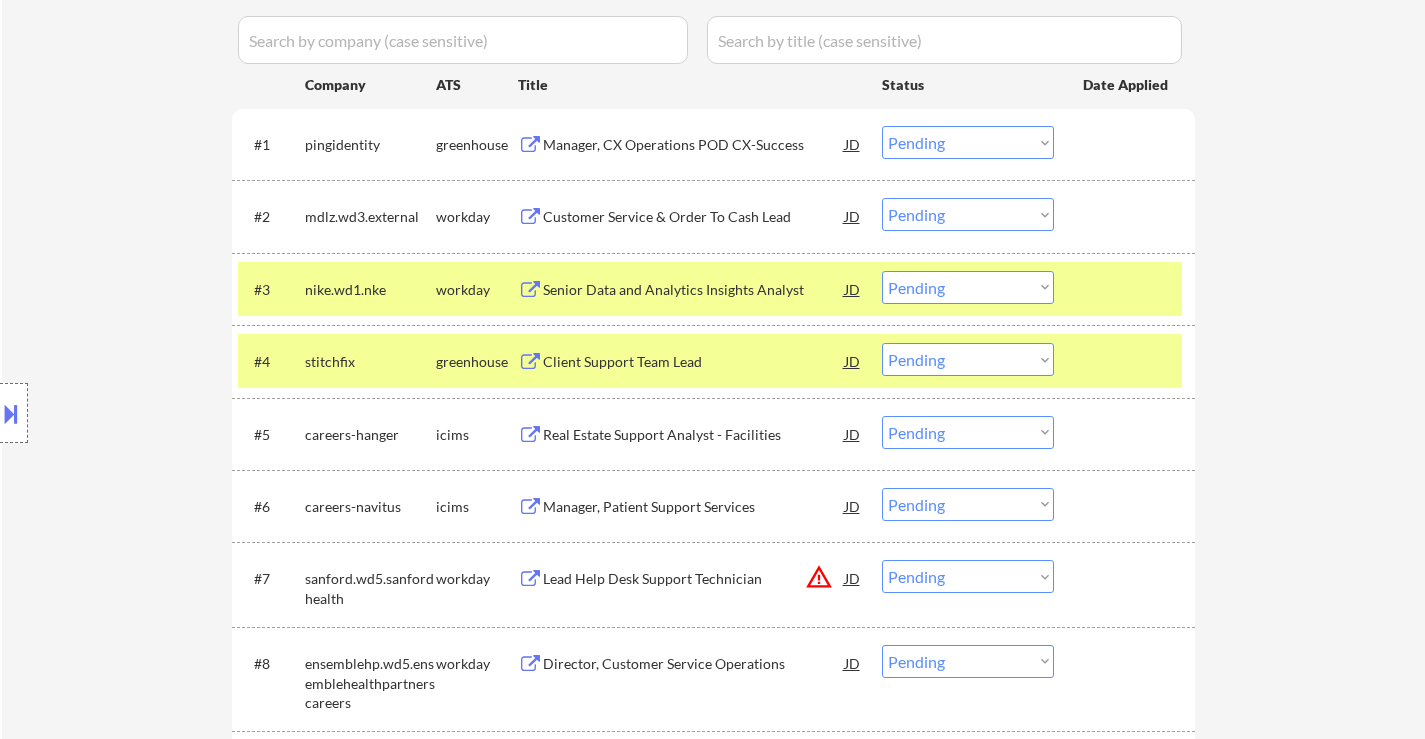click at bounding box center (1127, 289) 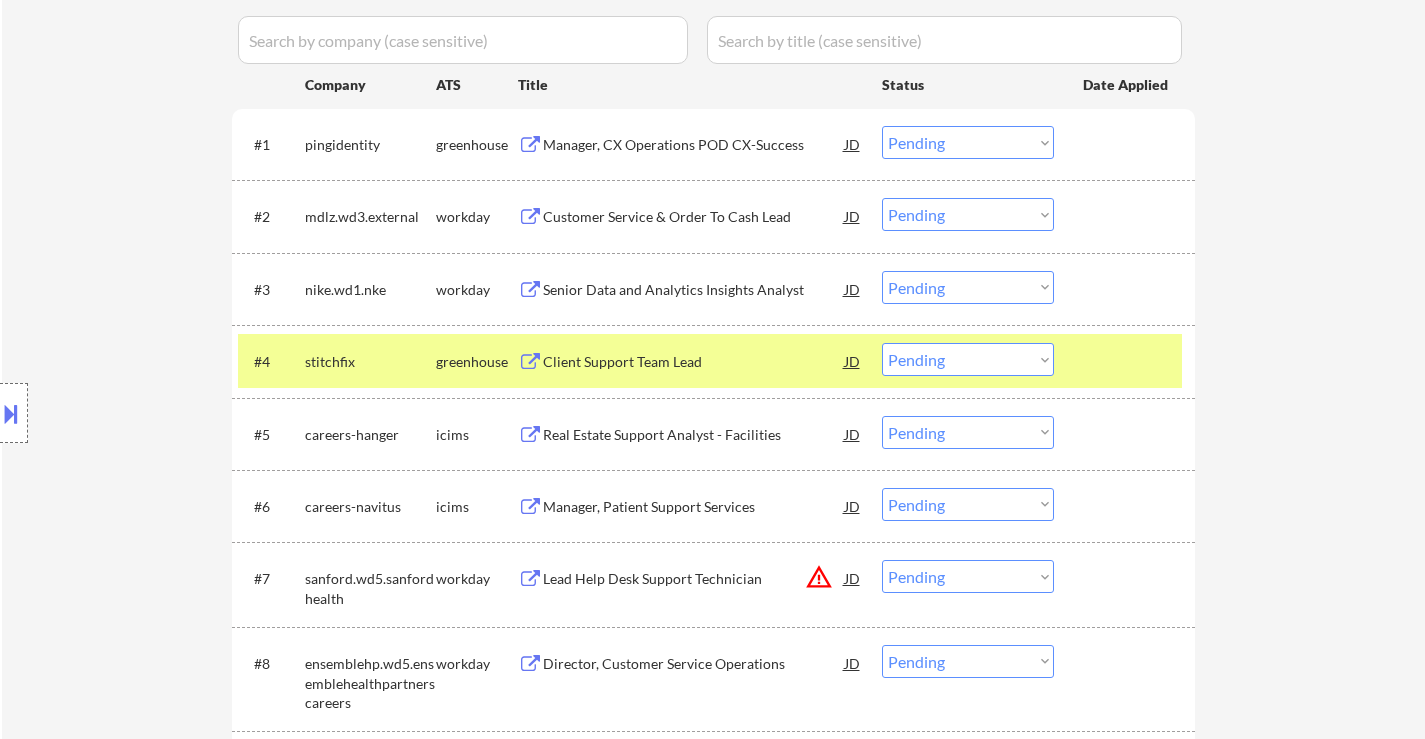click at bounding box center [1127, 361] 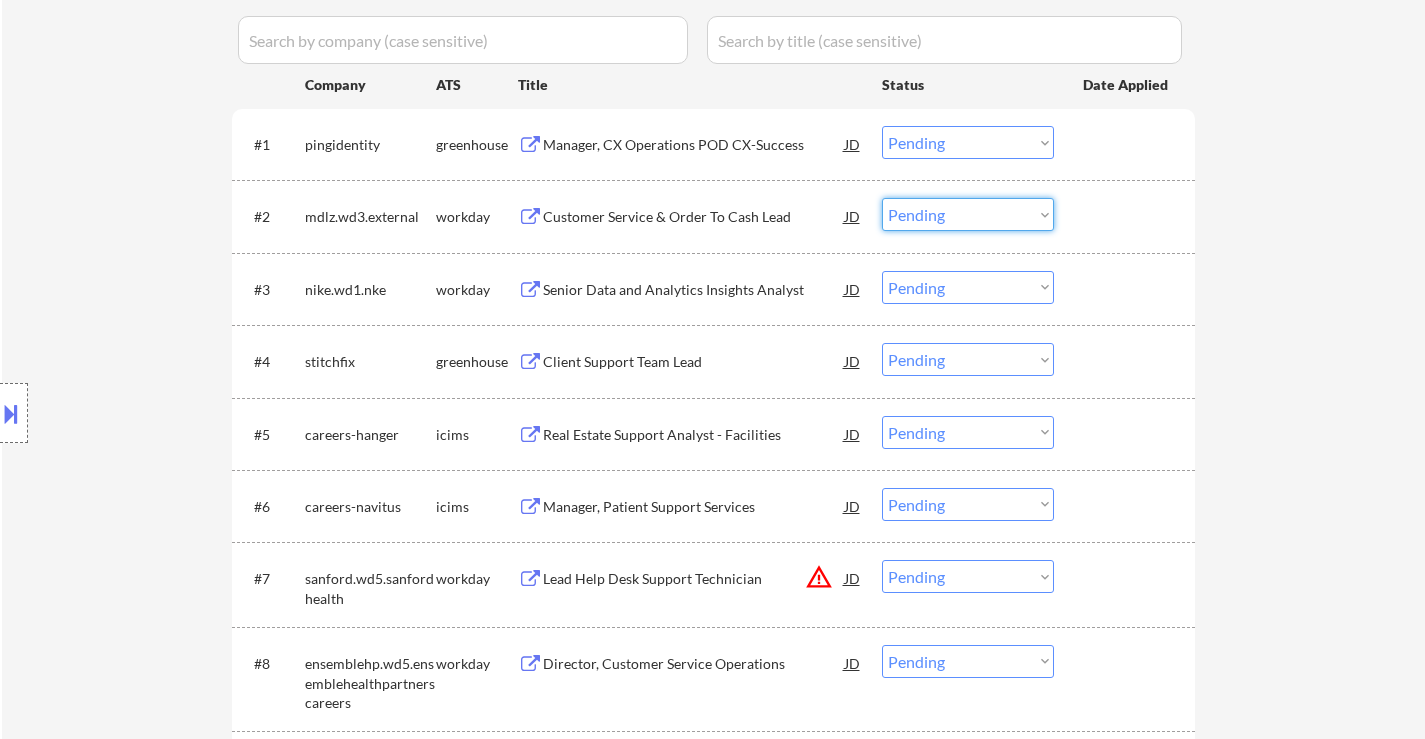 click on "Choose an option... Pending Applied Excluded (Questions) Excluded (Expired) Excluded (Location) Excluded (Bad Match) Excluded (Blocklist) Excluded (Salary) Excluded (Other)" at bounding box center (968, 214) 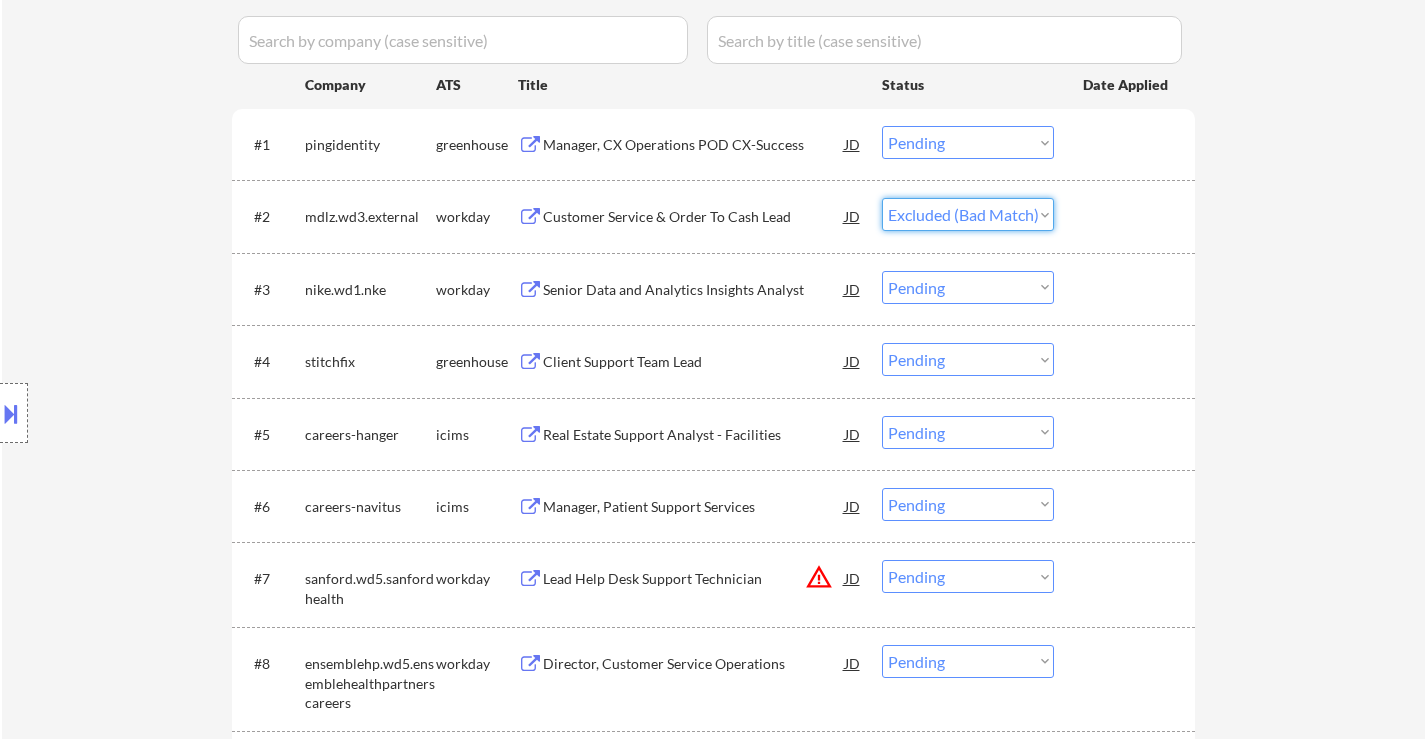 click on "Choose an option... Pending Applied Excluded (Questions) Excluded (Expired) Excluded (Location) Excluded (Bad Match) Excluded (Blocklist) Excluded (Salary) Excluded (Other)" at bounding box center (968, 214) 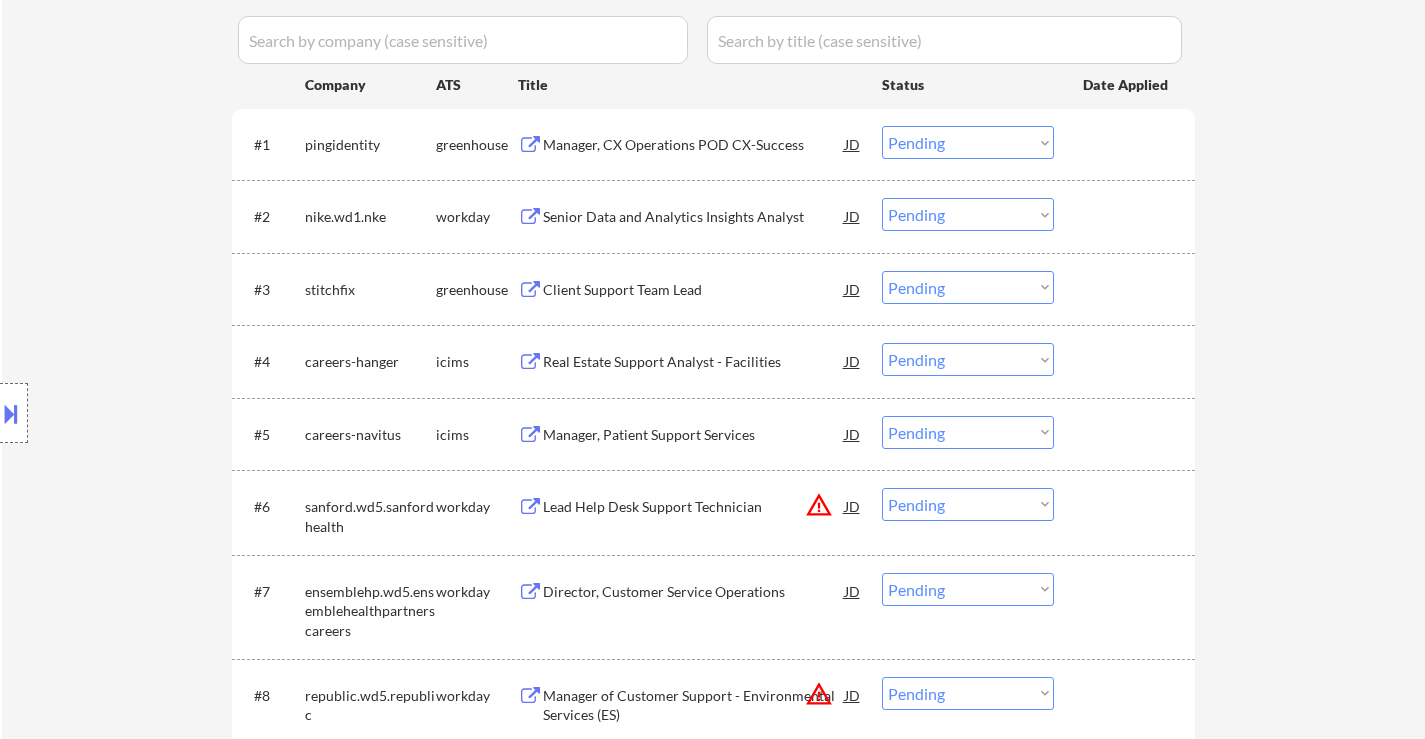 click on "Senior Data and Analytics Insights Analyst" at bounding box center [694, 217] 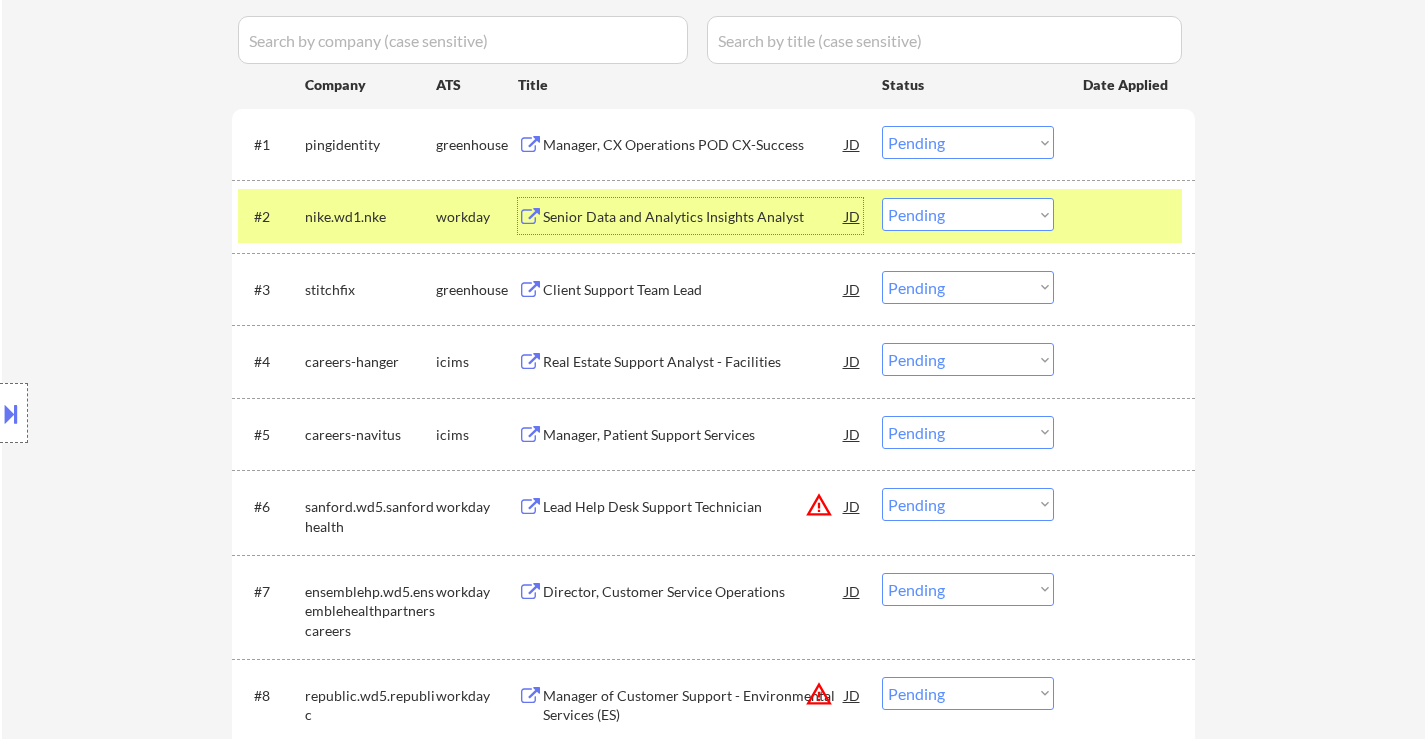 click on "Choose an option... Pending Applied Excluded (Questions) Excluded (Expired) Excluded (Location) Excluded (Bad Match) Excluded (Blocklist) Excluded (Salary) Excluded (Other)" at bounding box center (968, 214) 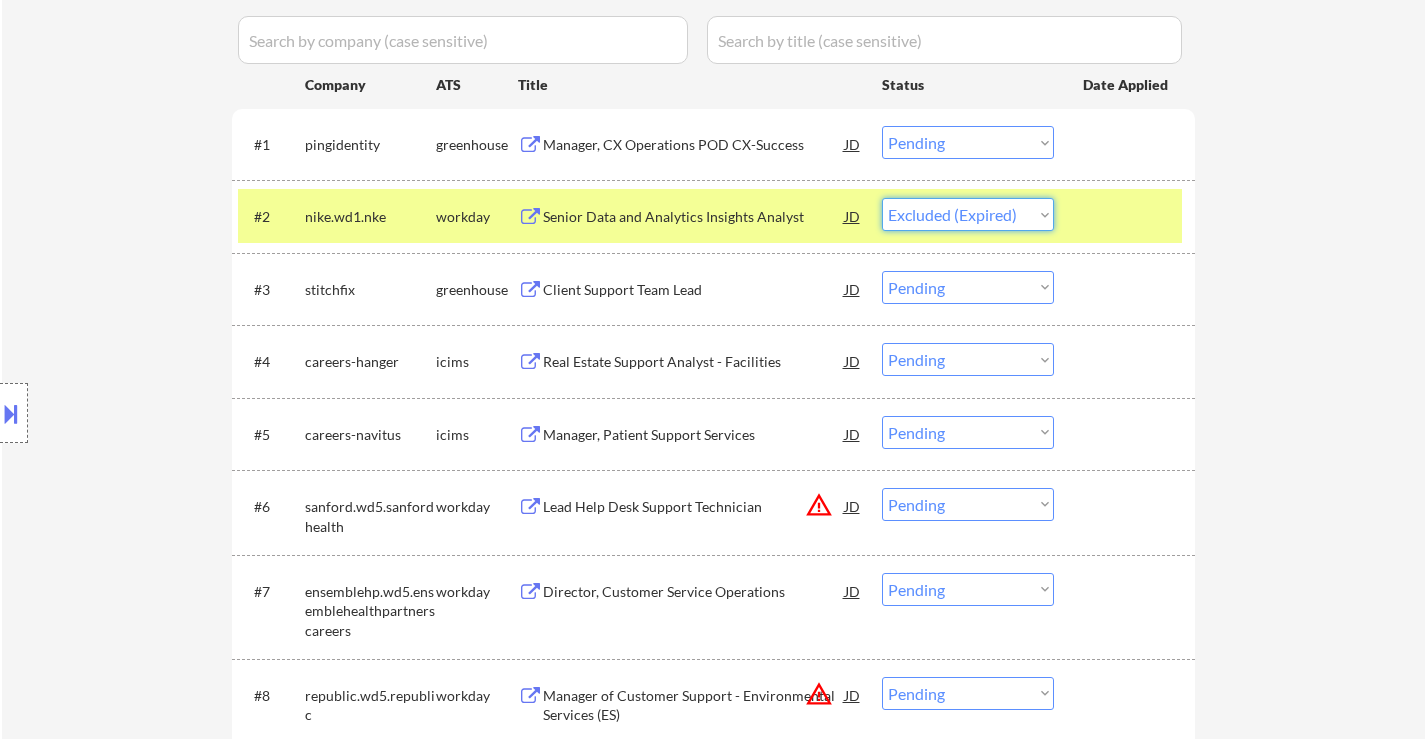 click on "Choose an option... Pending Applied Excluded (Questions) Excluded (Expired) Excluded (Location) Excluded (Bad Match) Excluded (Blocklist) Excluded (Salary) Excluded (Other)" at bounding box center [968, 214] 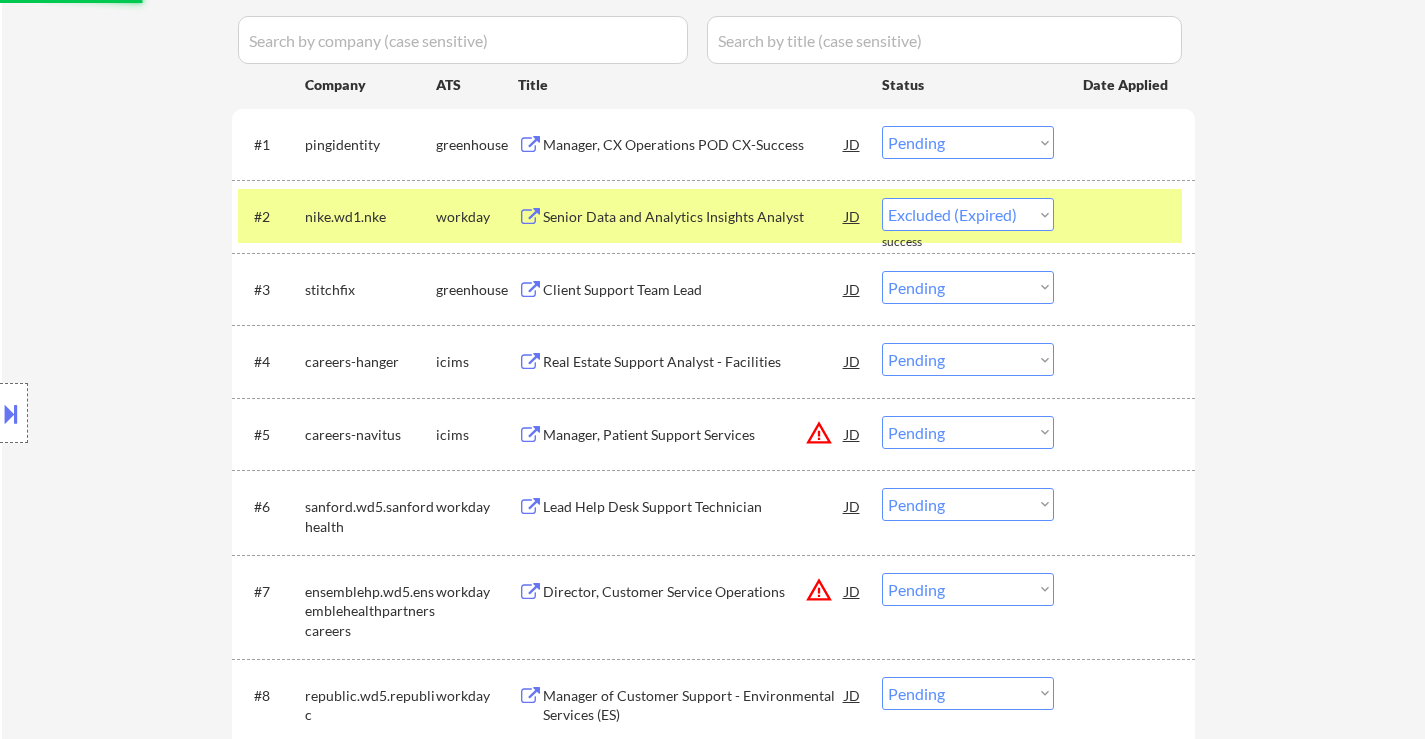 select on ""pending"" 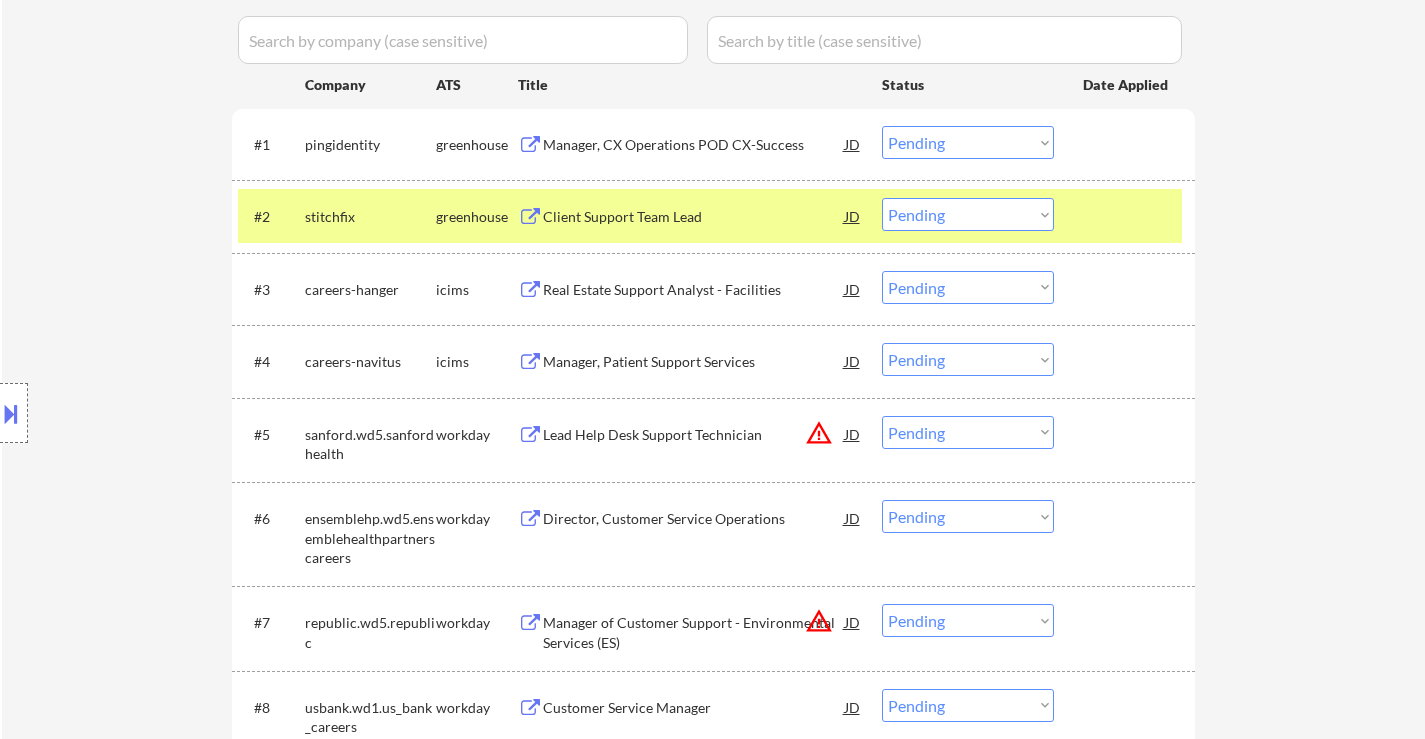 click on "Client Support Team Lead" at bounding box center [694, 217] 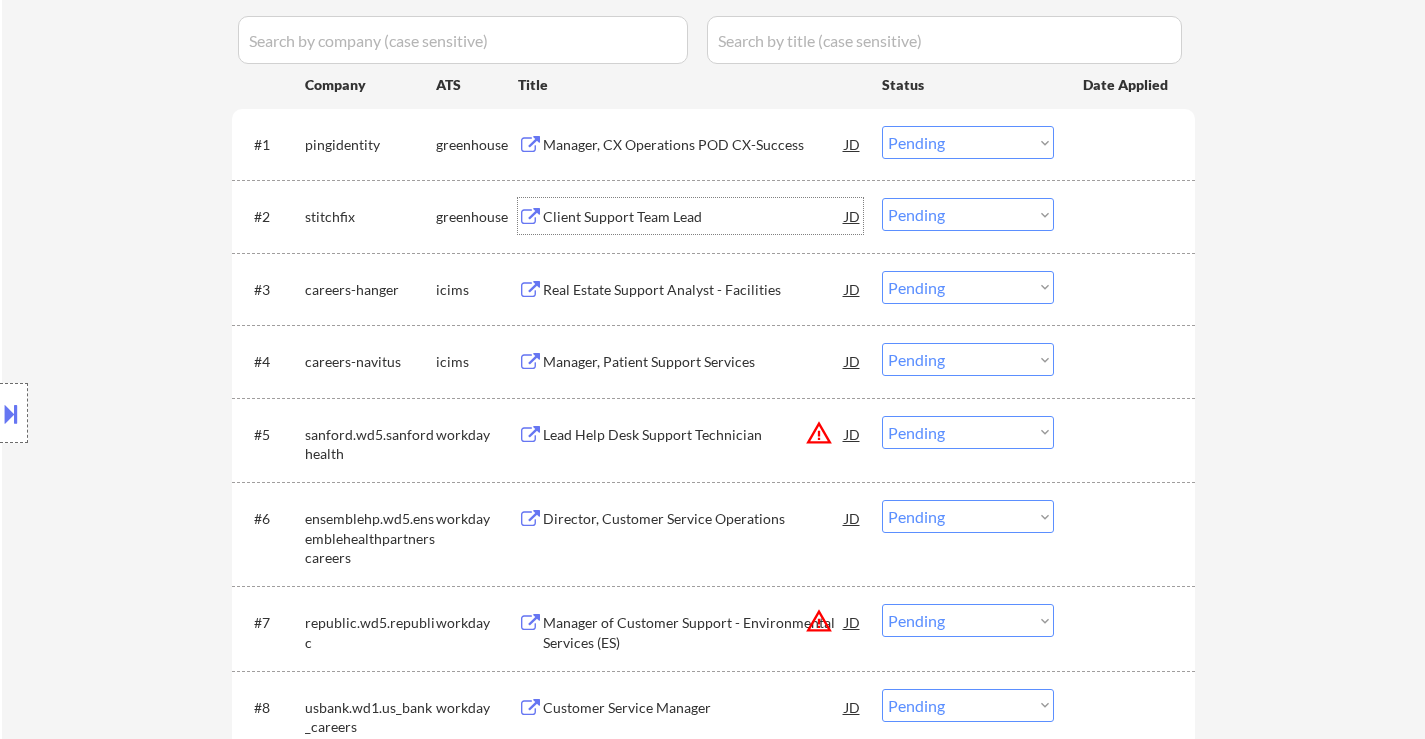 click on "Lead Help Desk Support Technician" at bounding box center [694, 435] 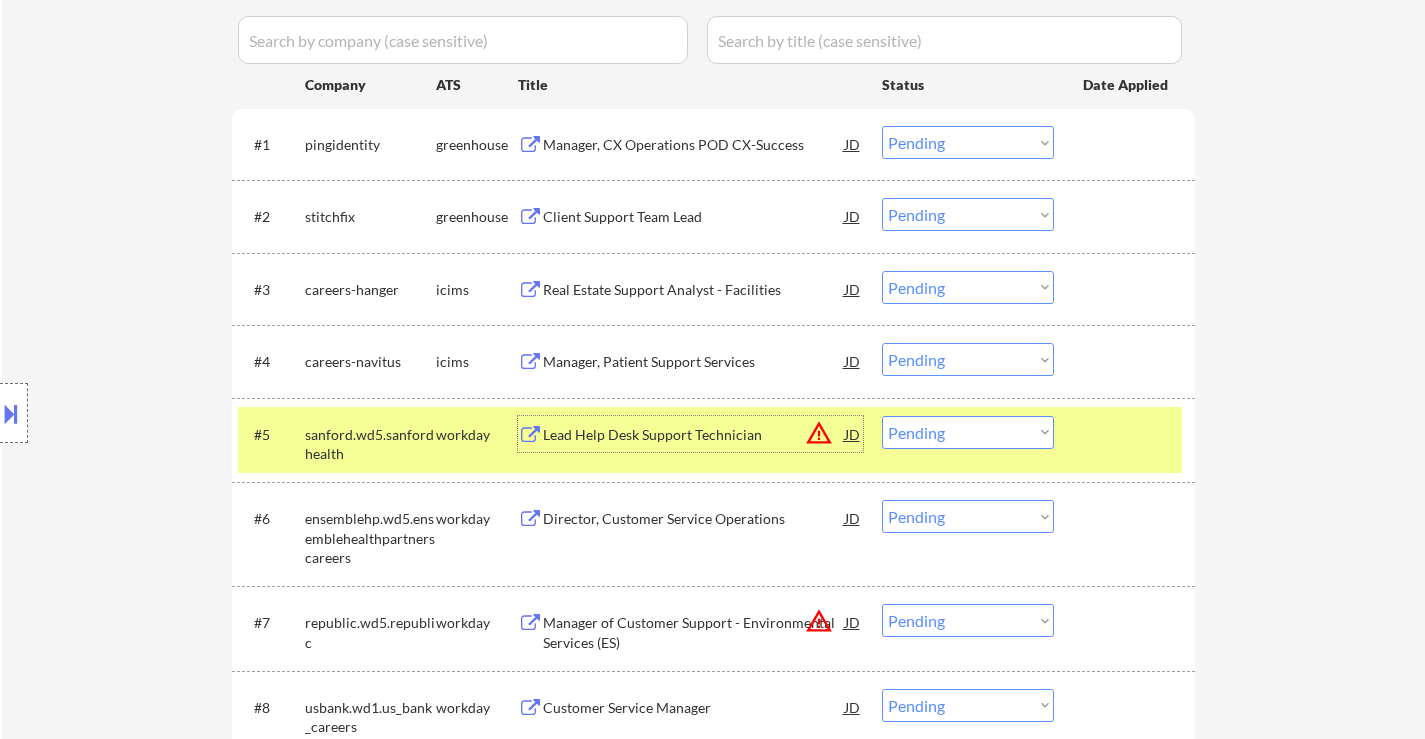 drag, startPoint x: 963, startPoint y: 428, endPoint x: 961, endPoint y: 438, distance: 10.198039 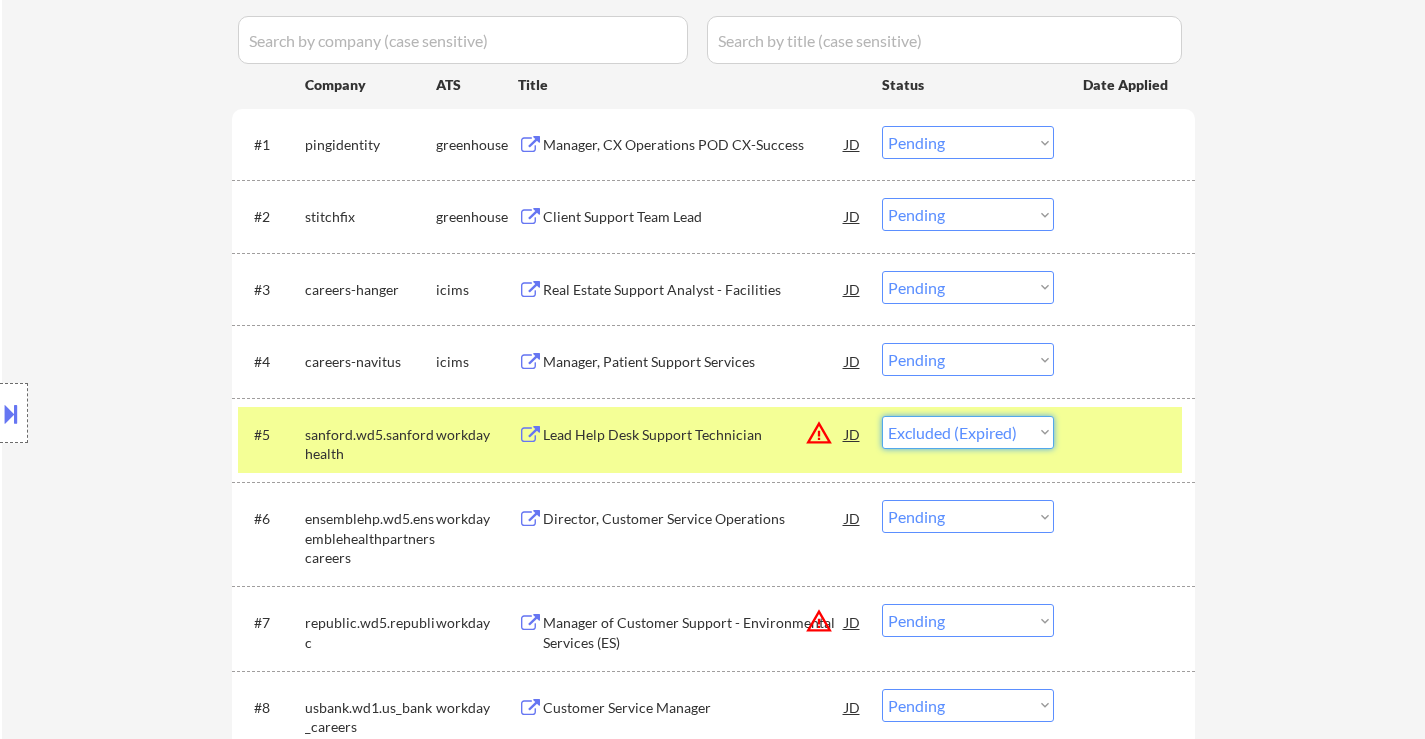 click on "Choose an option... Pending Applied Excluded (Questions) Excluded (Expired) Excluded (Location) Excluded (Bad Match) Excluded (Blocklist) Excluded (Salary) Excluded (Other)" at bounding box center (968, 432) 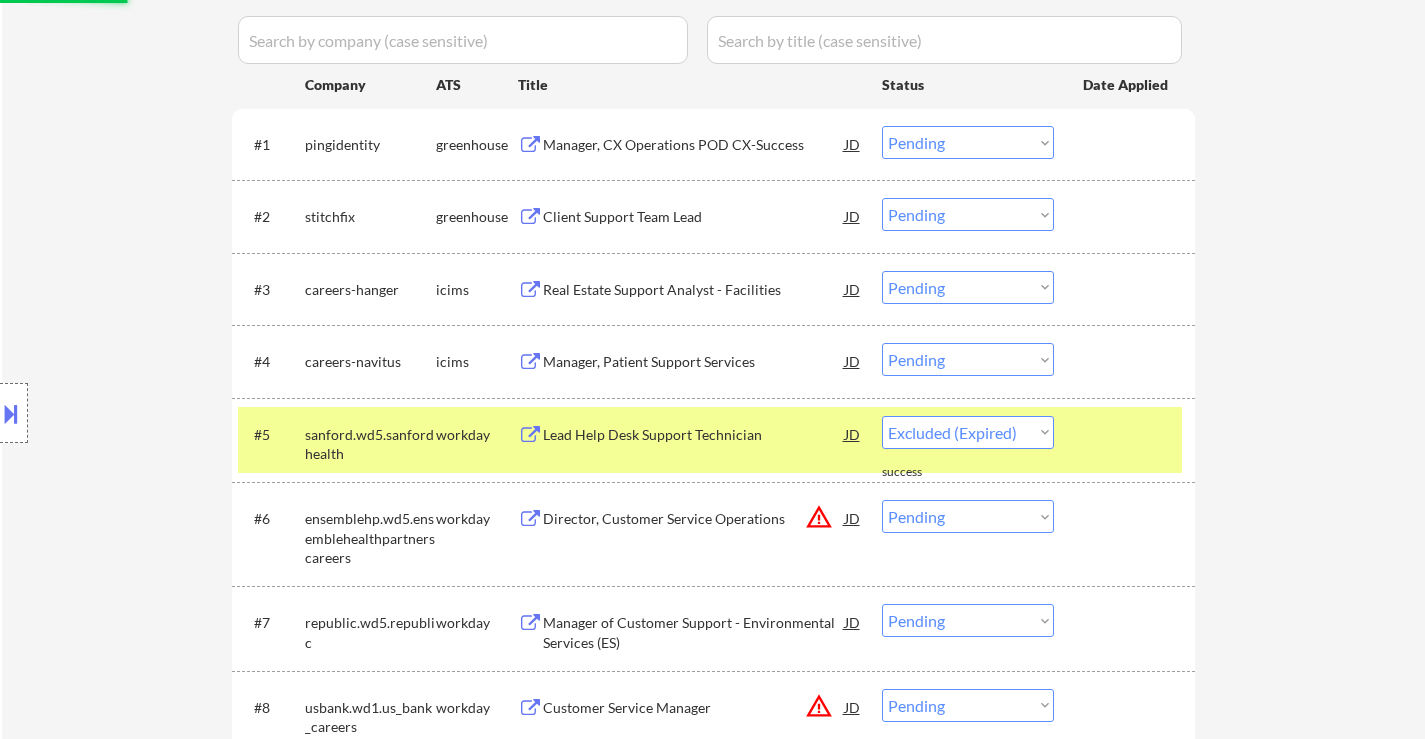 select on ""pending"" 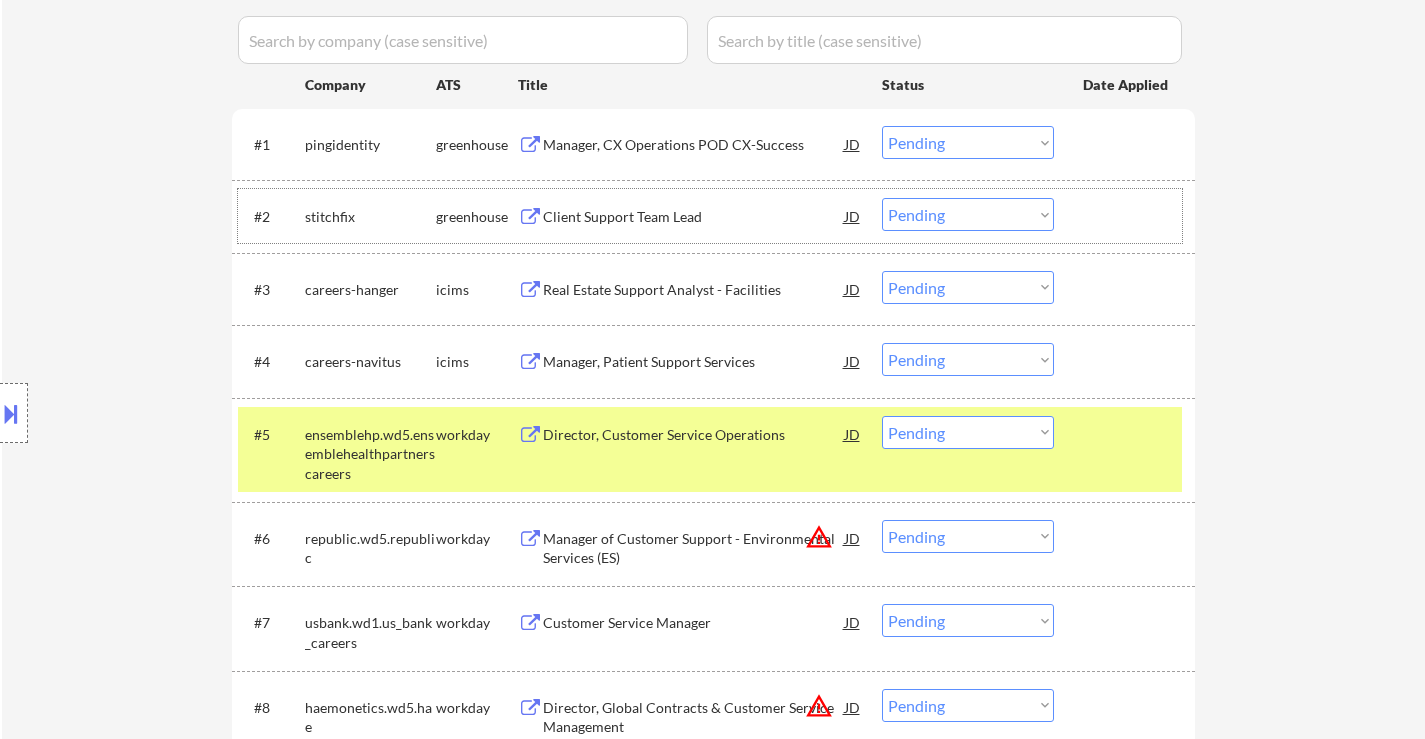 click at bounding box center [1127, 216] 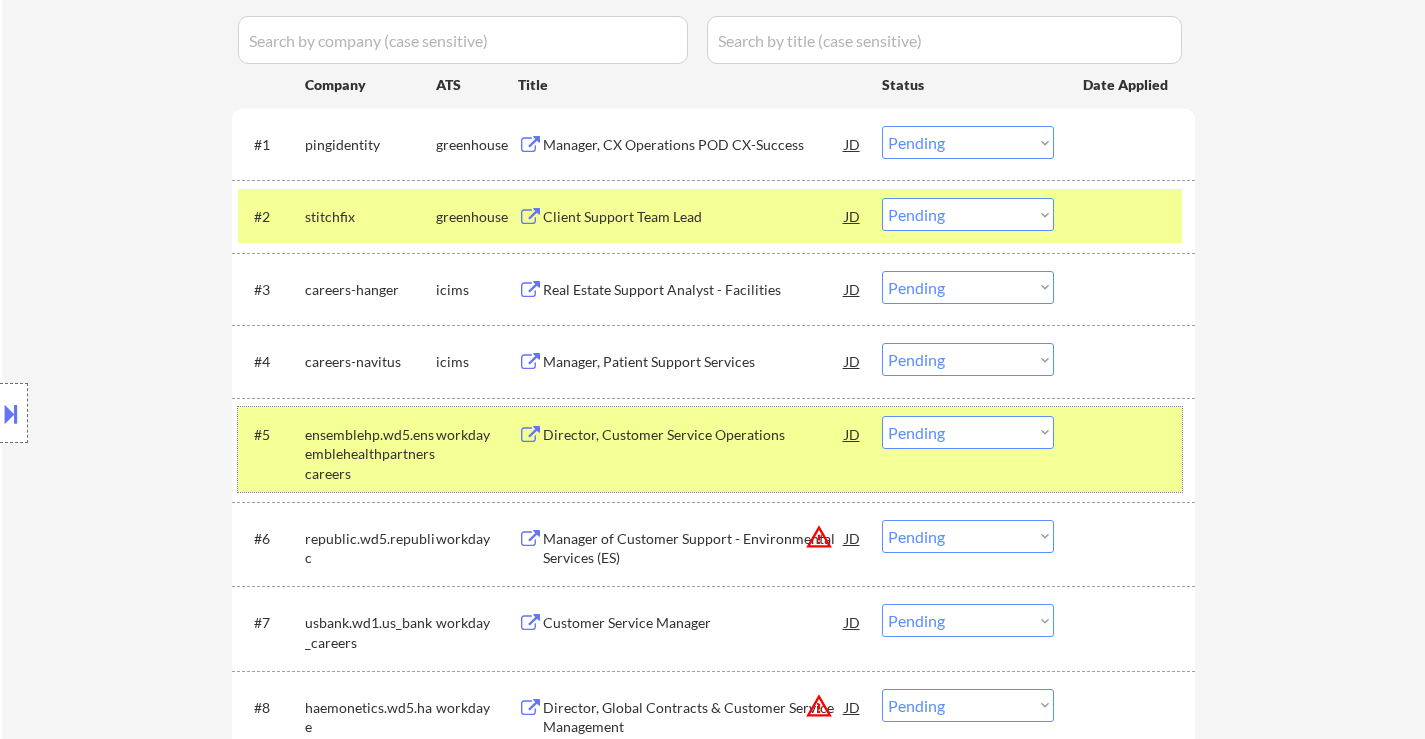 drag, startPoint x: 1128, startPoint y: 439, endPoint x: 1069, endPoint y: 433, distance: 59.3043 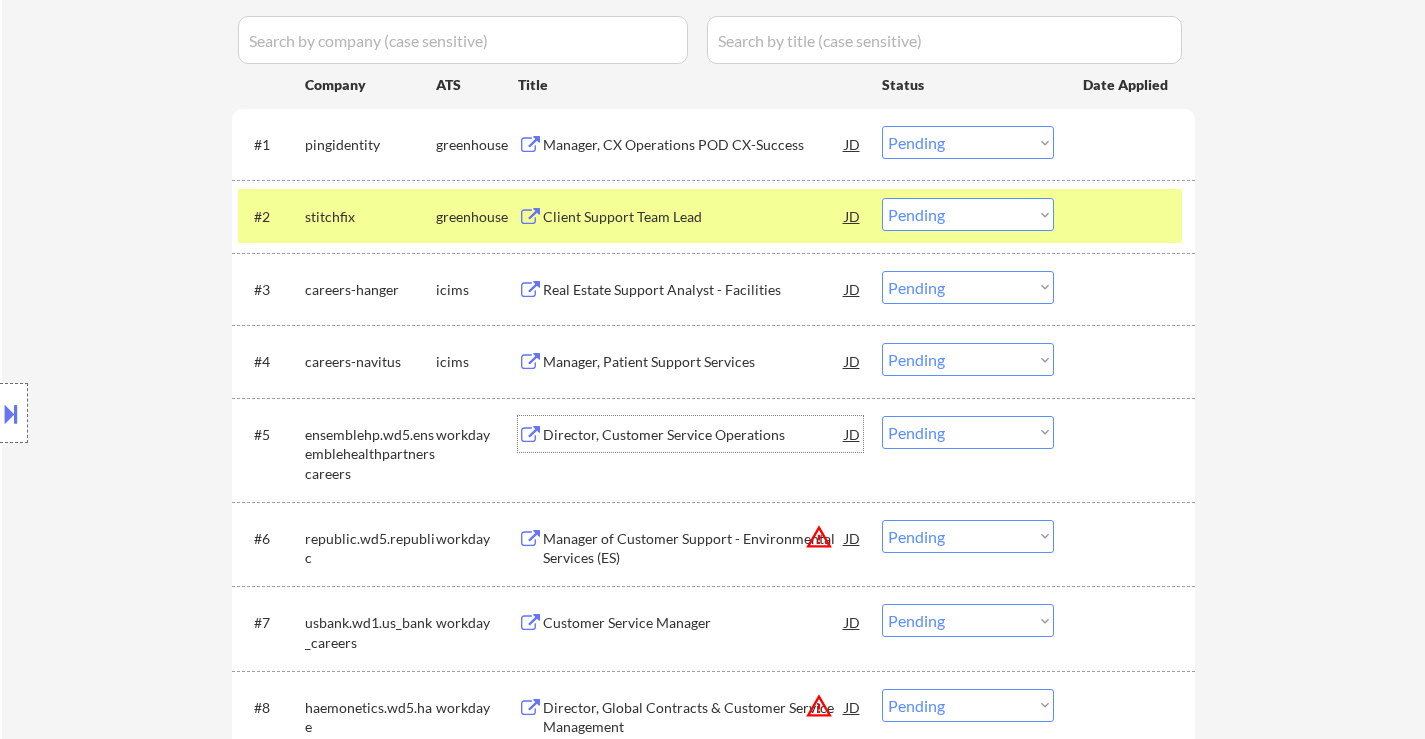 click on "Director, Customer Service Operations" at bounding box center (694, 435) 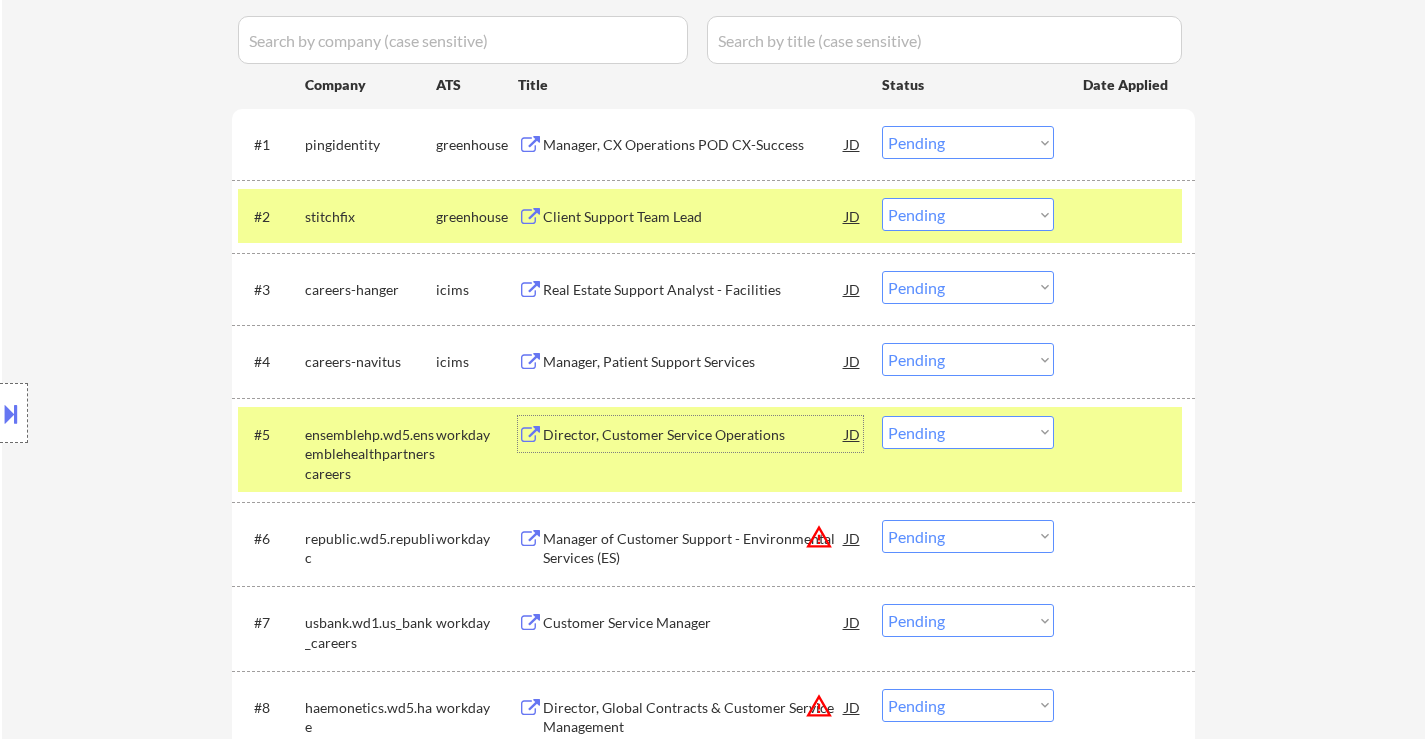 click on "Choose an option... Pending Applied Excluded (Questions) Excluded (Expired) Excluded (Location) Excluded (Bad Match) Excluded (Blocklist) Excluded (Salary) Excluded (Other)" at bounding box center [968, 214] 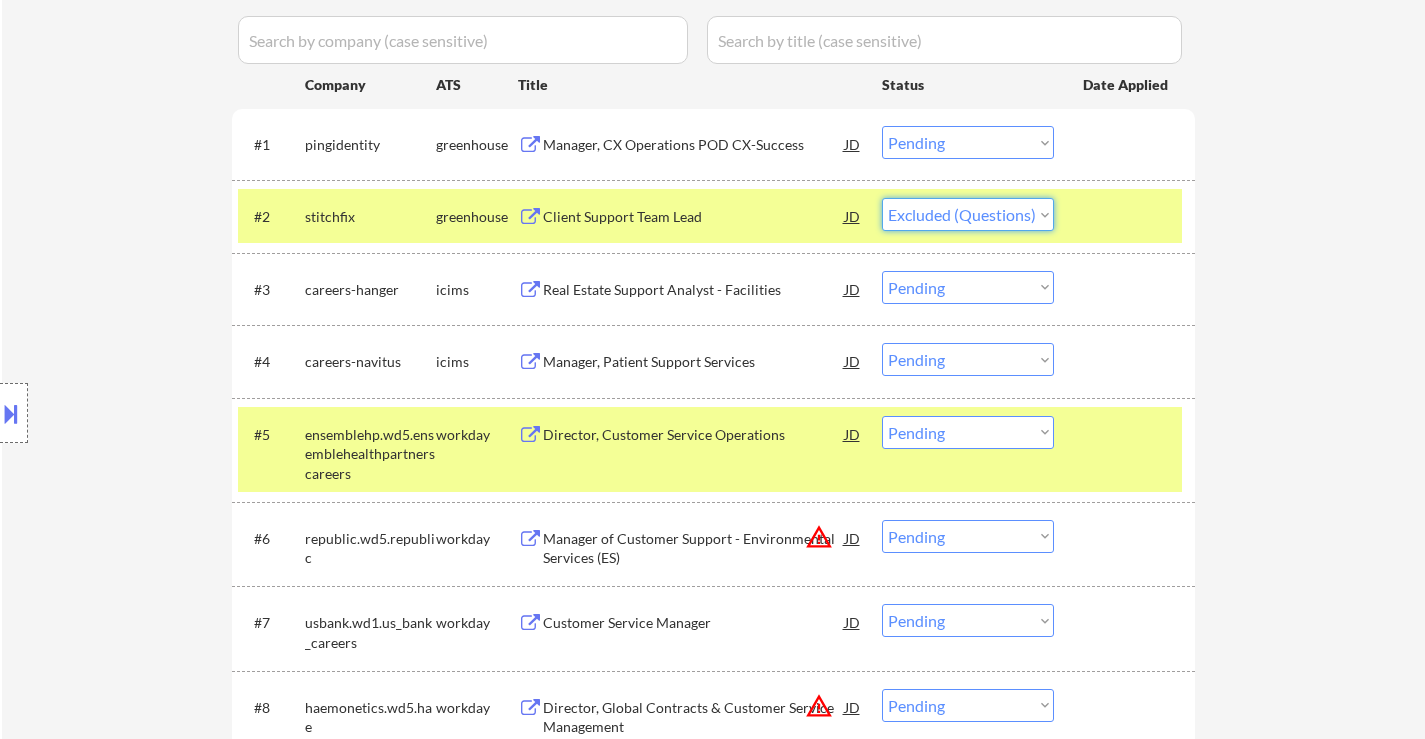 click on "Choose an option... Pending Applied Excluded (Questions) Excluded (Expired) Excluded (Location) Excluded (Bad Match) Excluded (Blocklist) Excluded (Salary) Excluded (Other)" at bounding box center (968, 214) 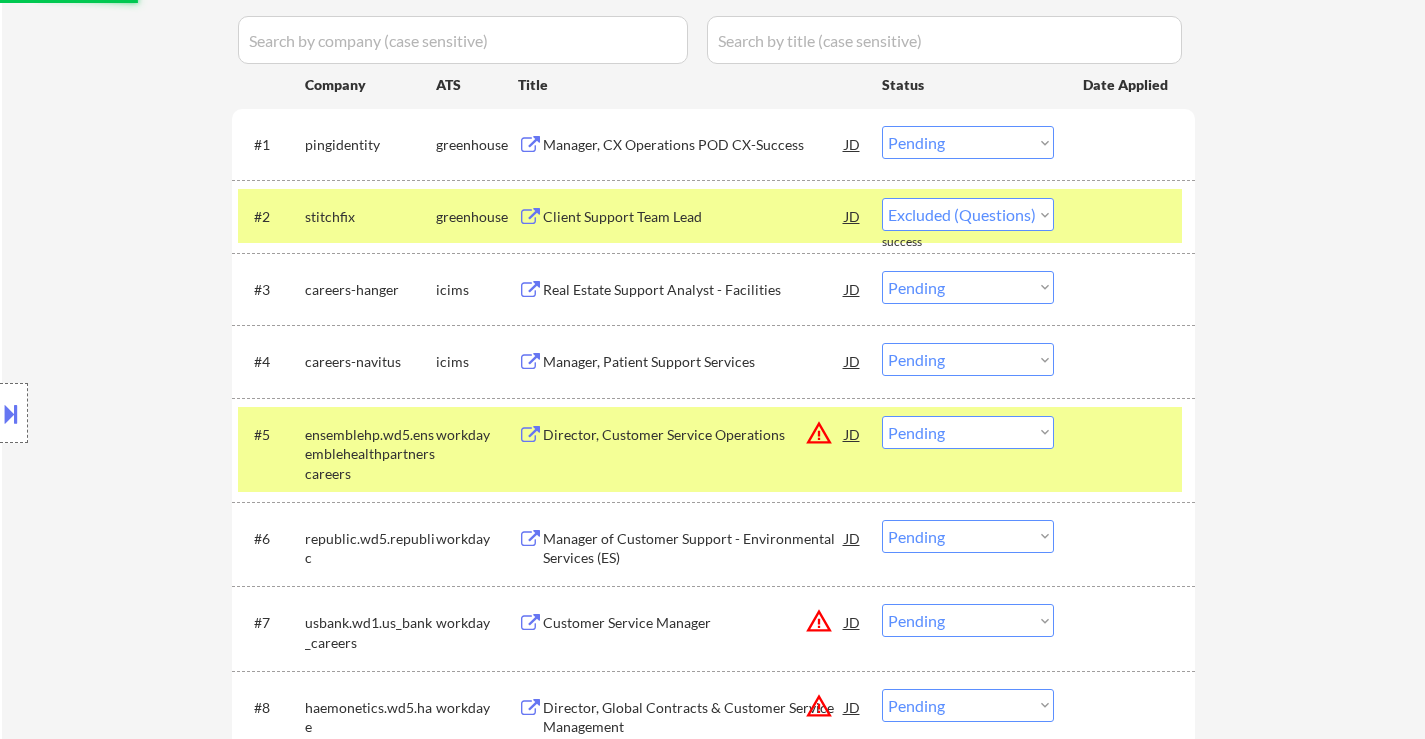 select on ""pending"" 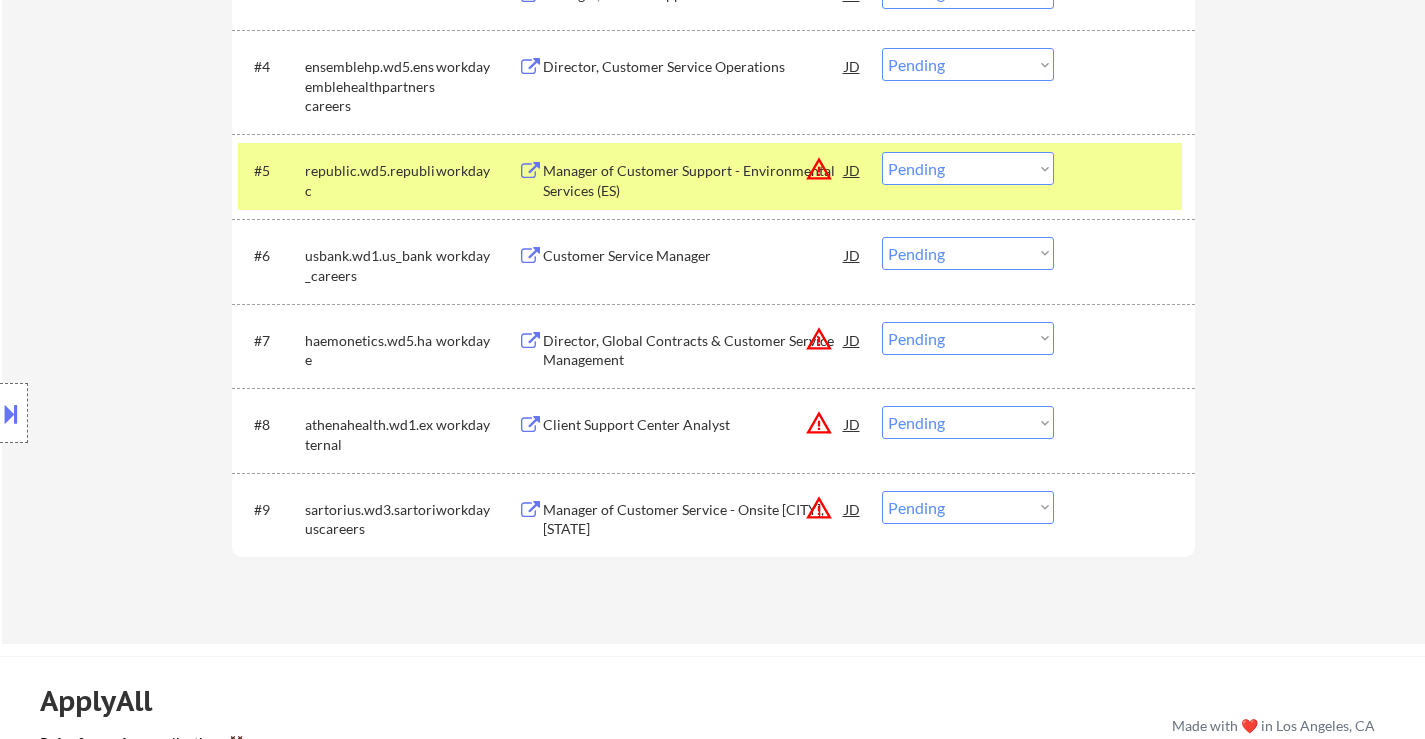 scroll, scrollTop: 833, scrollLeft: 0, axis: vertical 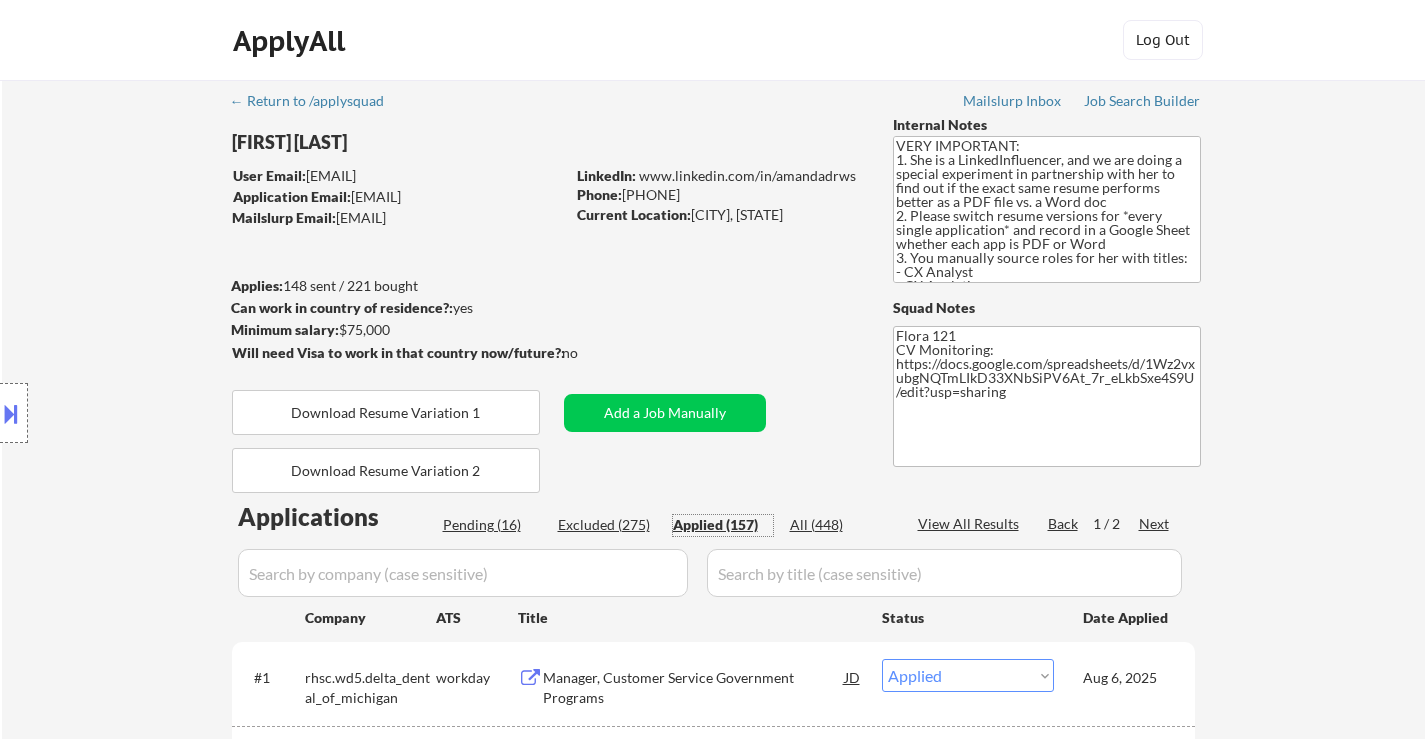 select on ""applied"" 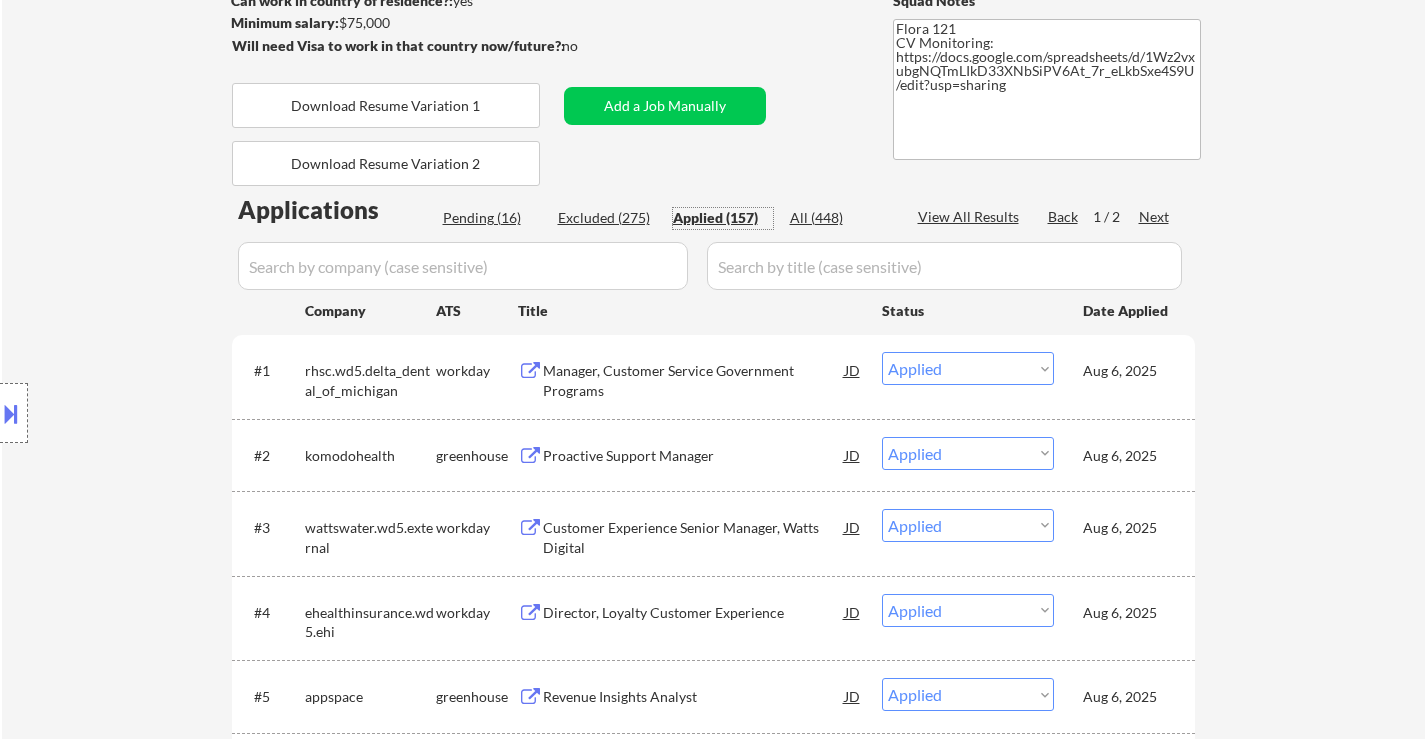 scroll, scrollTop: 400, scrollLeft: 0, axis: vertical 